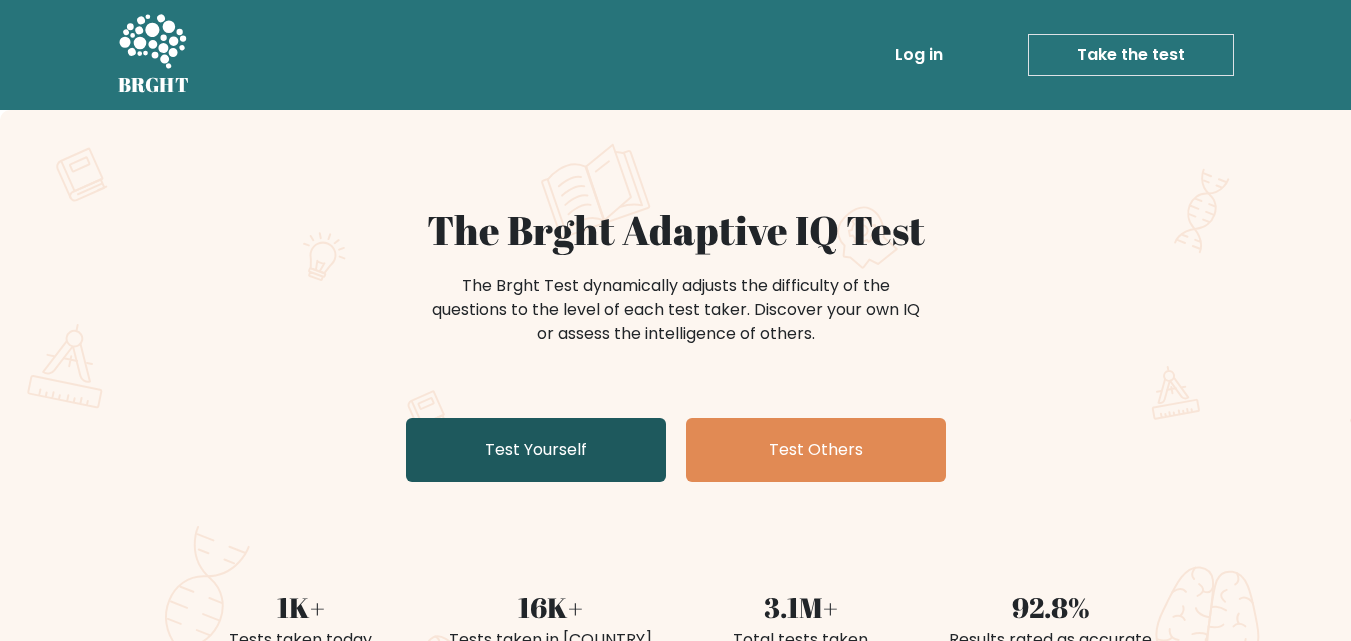 scroll, scrollTop: 0, scrollLeft: 0, axis: both 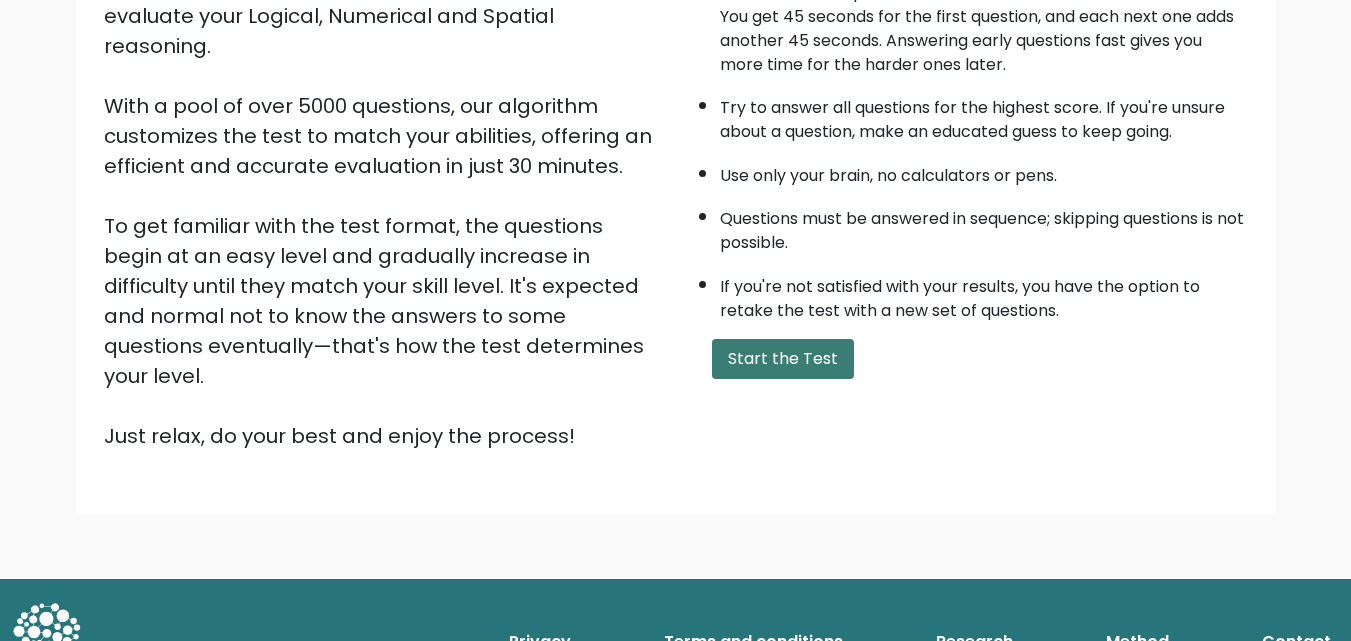 click on "Start the Test" at bounding box center [783, 359] 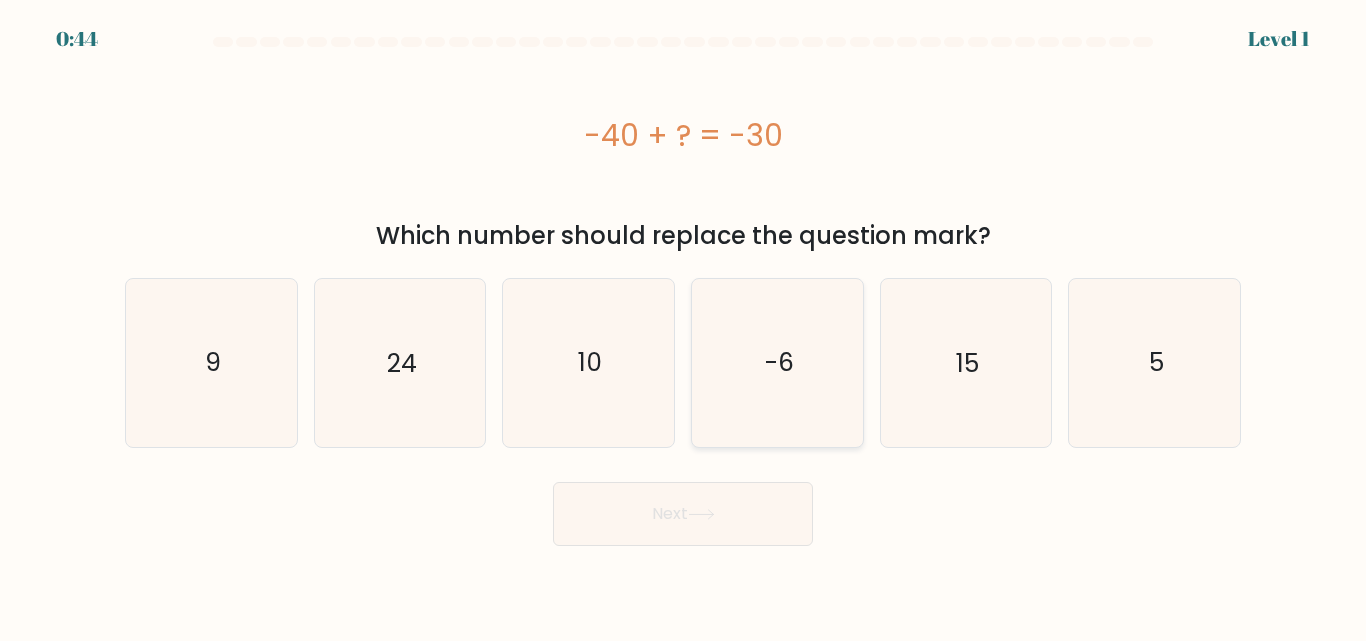 scroll, scrollTop: 0, scrollLeft: 0, axis: both 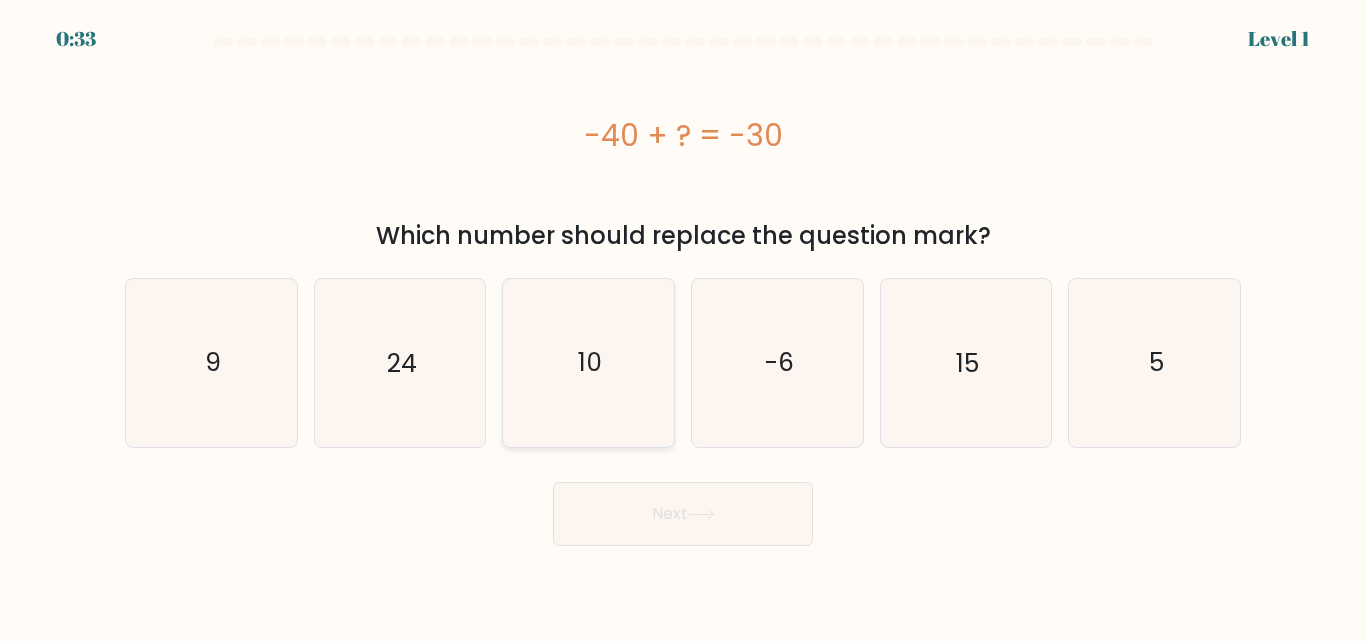 click on "10" 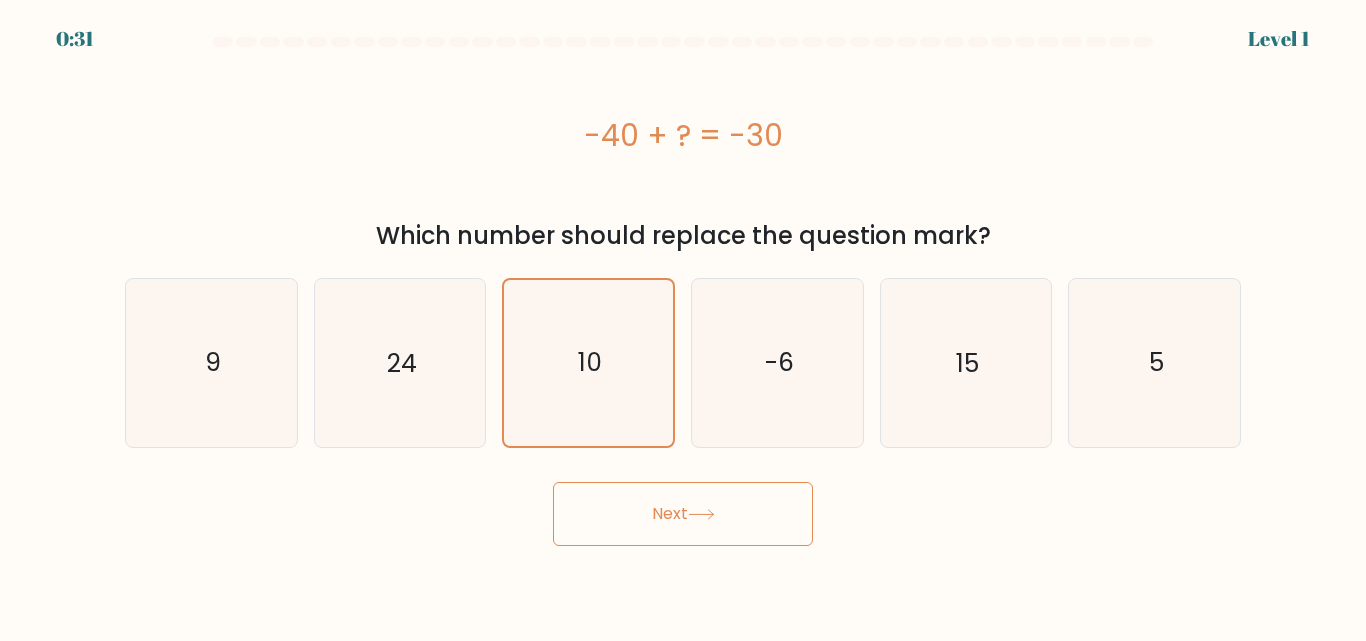 click on "Next" at bounding box center (683, 514) 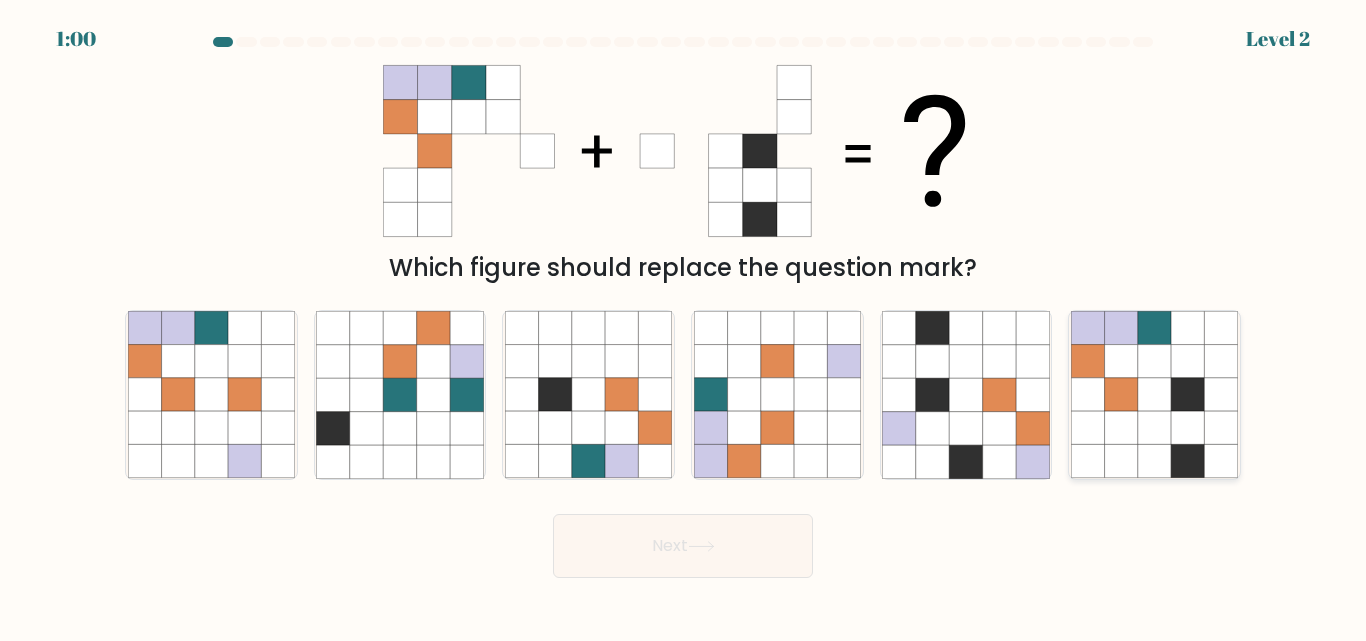 click 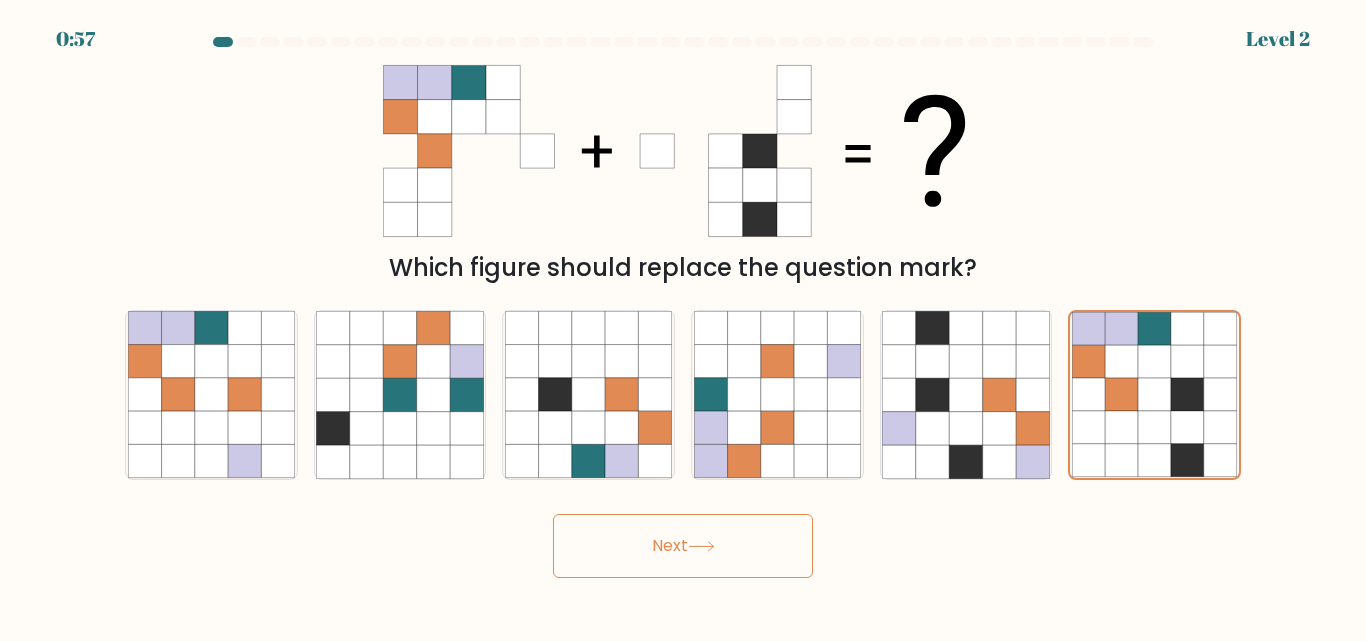 click on "Next" at bounding box center [683, 546] 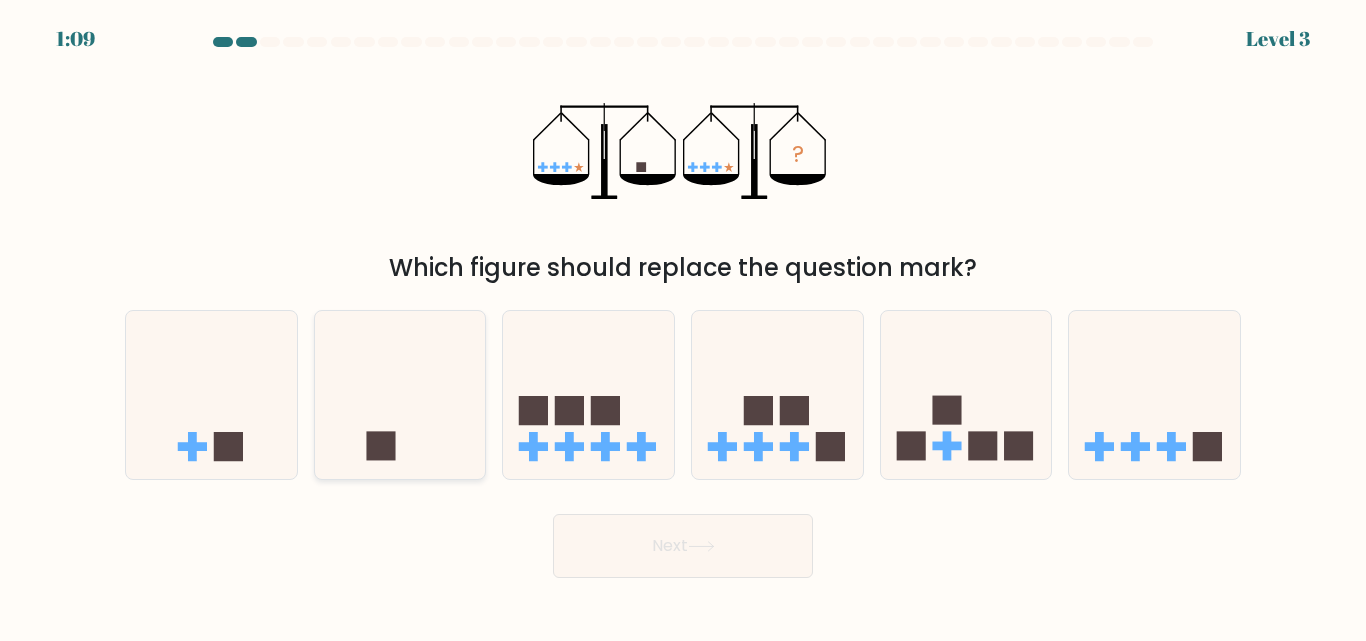 click 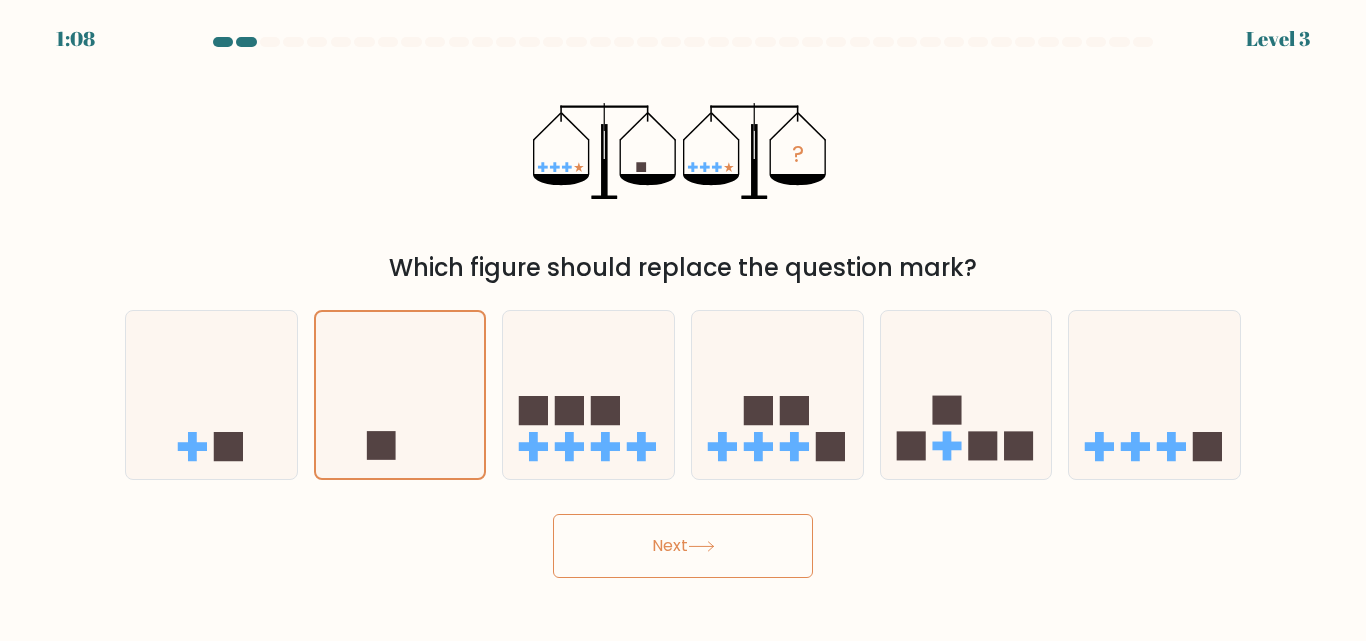 click on "Next" at bounding box center (683, 546) 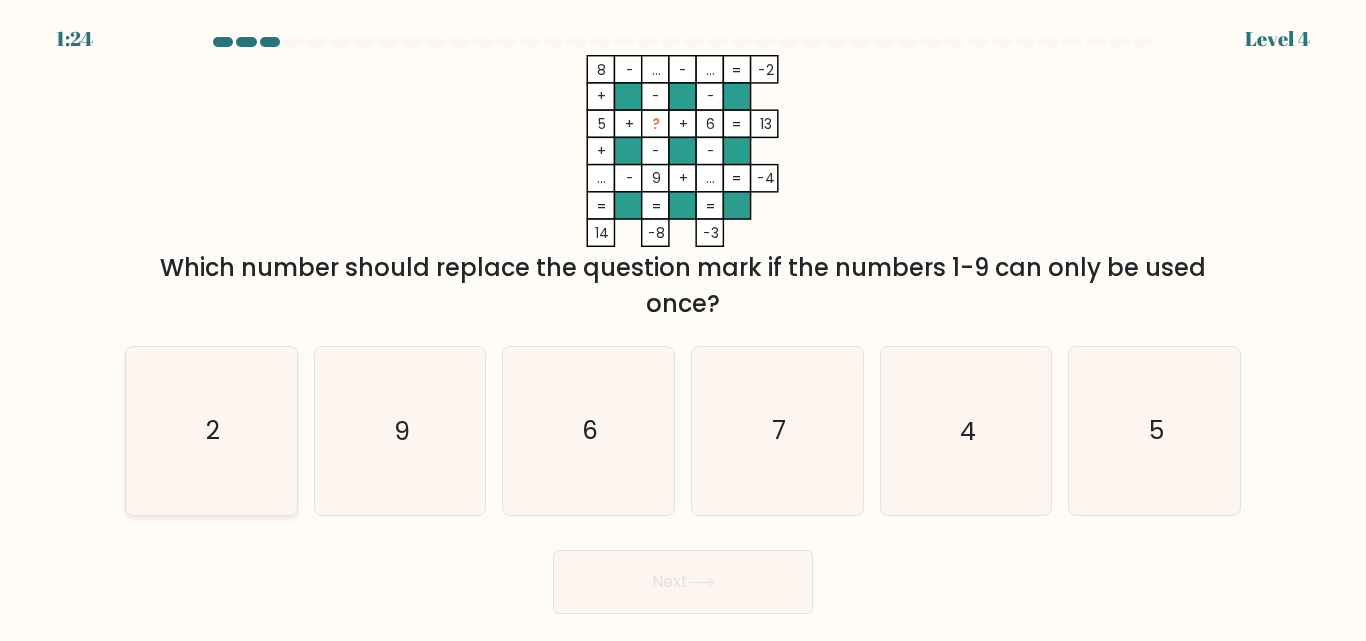 click on "2" 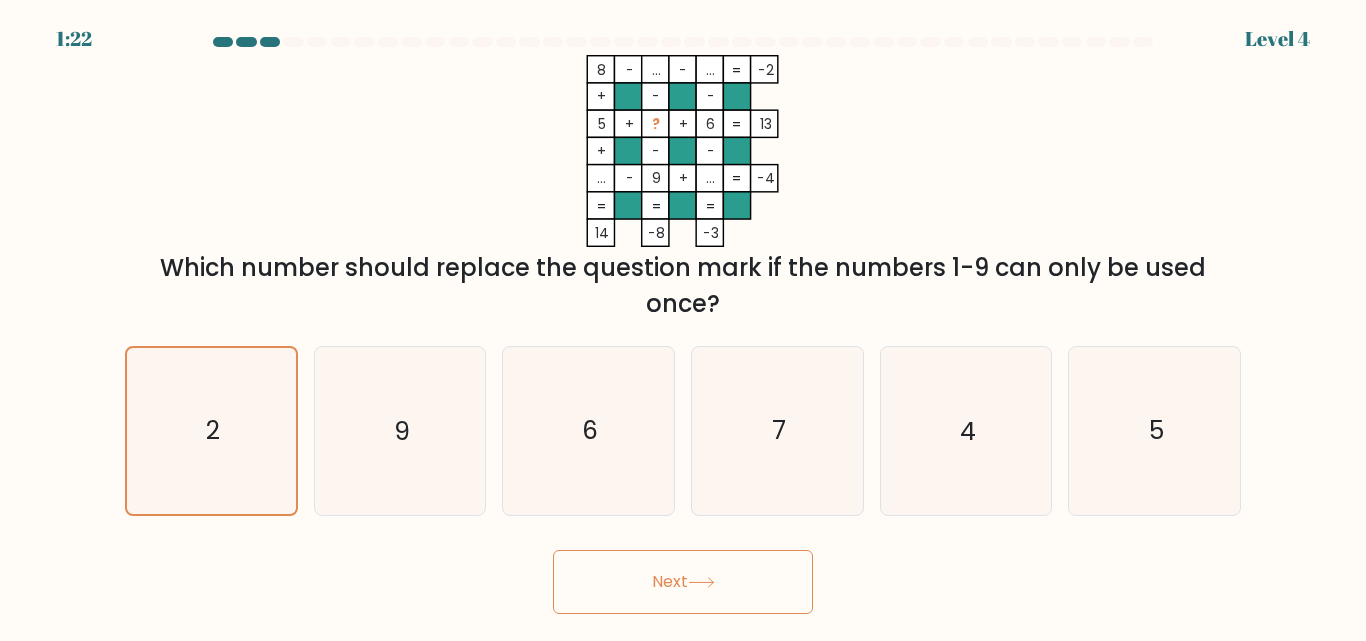 click on "Next" at bounding box center (683, 582) 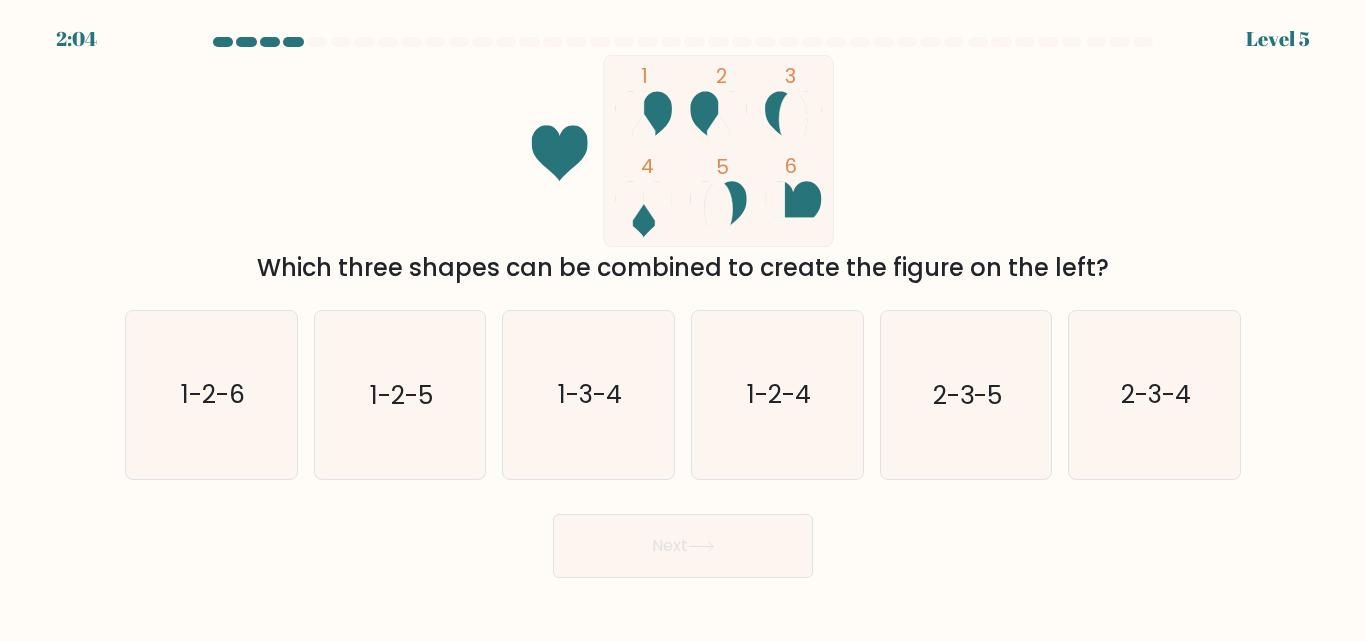 click on "Next" at bounding box center (683, 546) 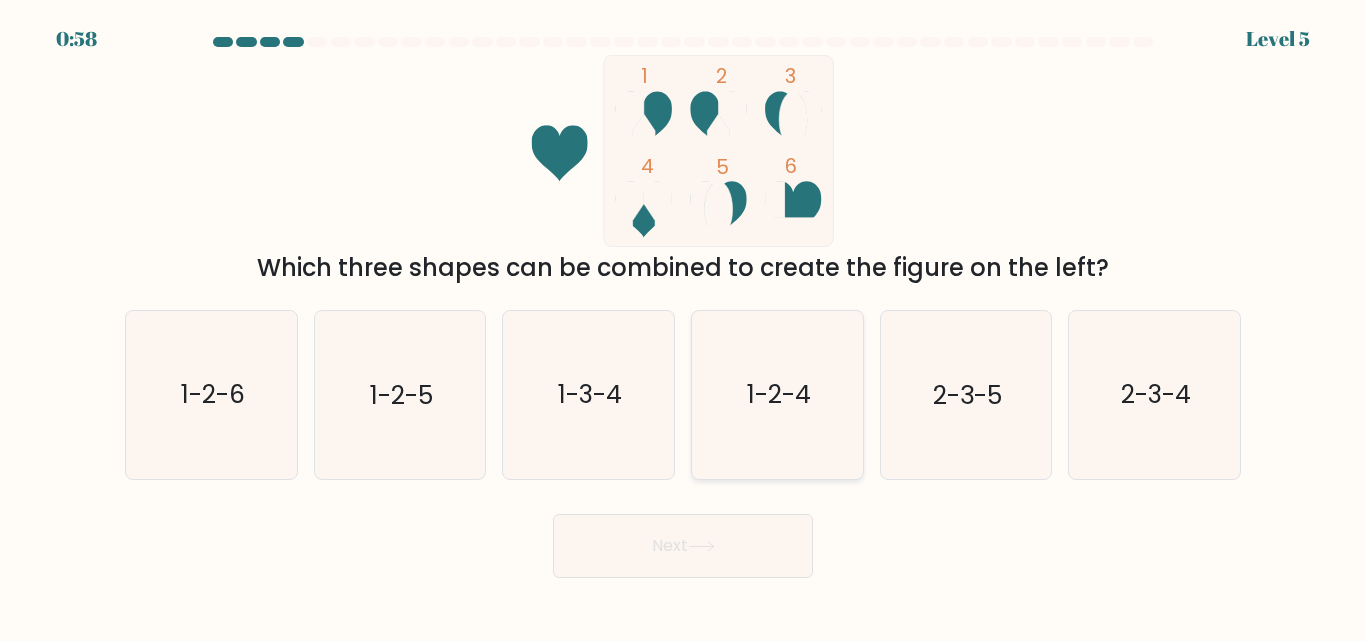 click on "1-2-4" 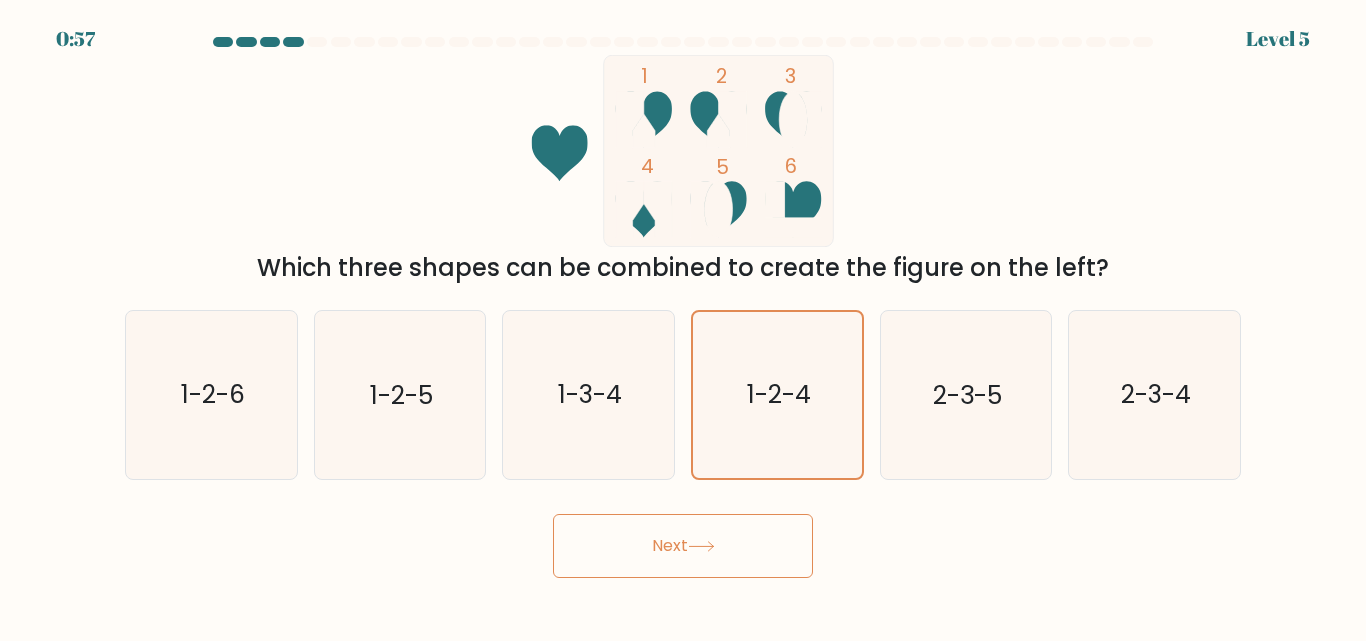 click on "Next" at bounding box center (683, 546) 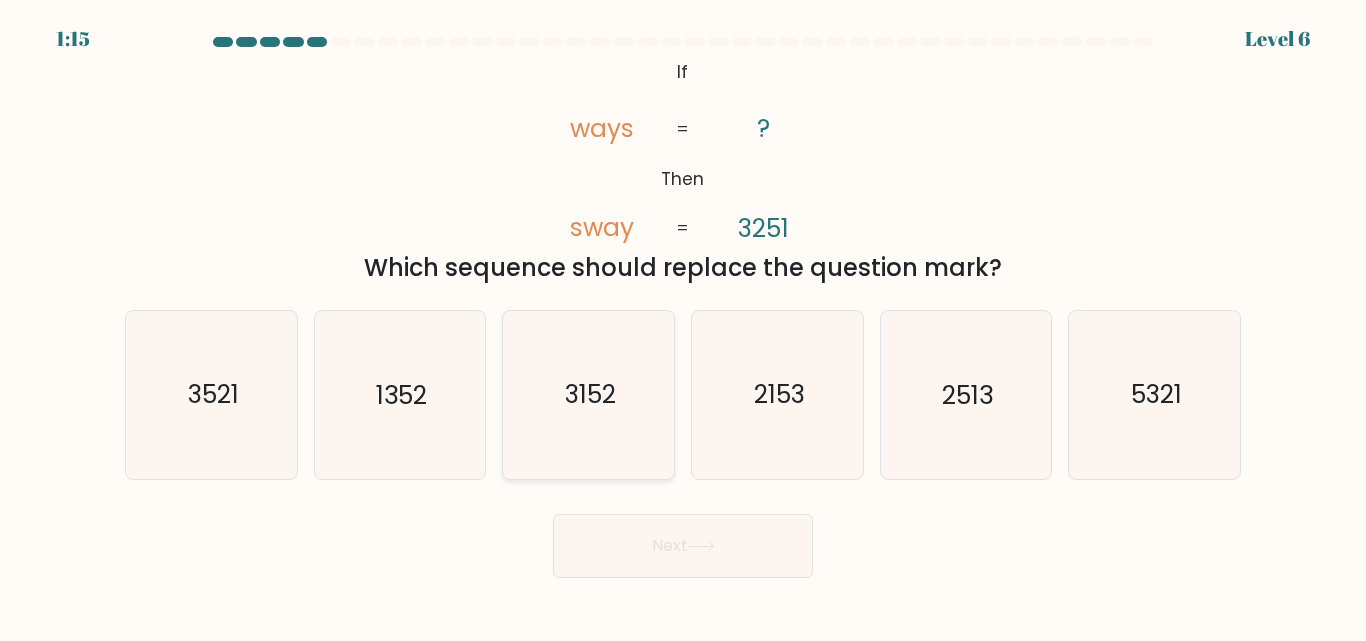 click on "3152" 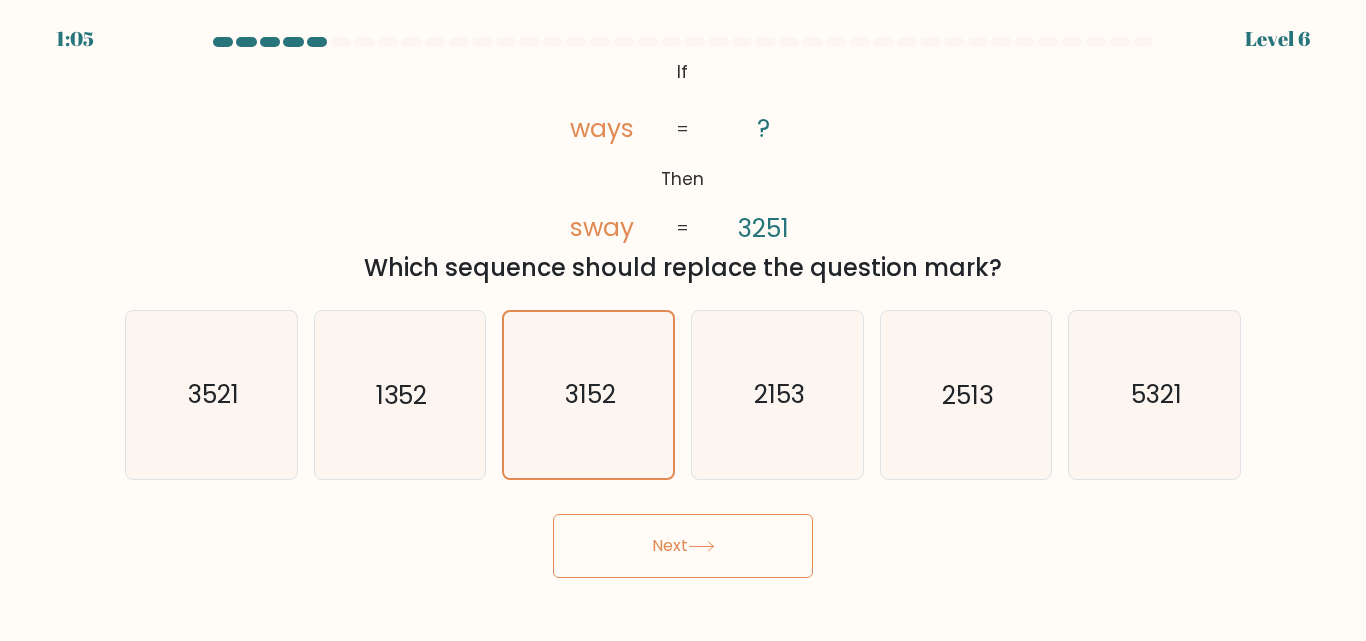 click on "Next" at bounding box center [683, 546] 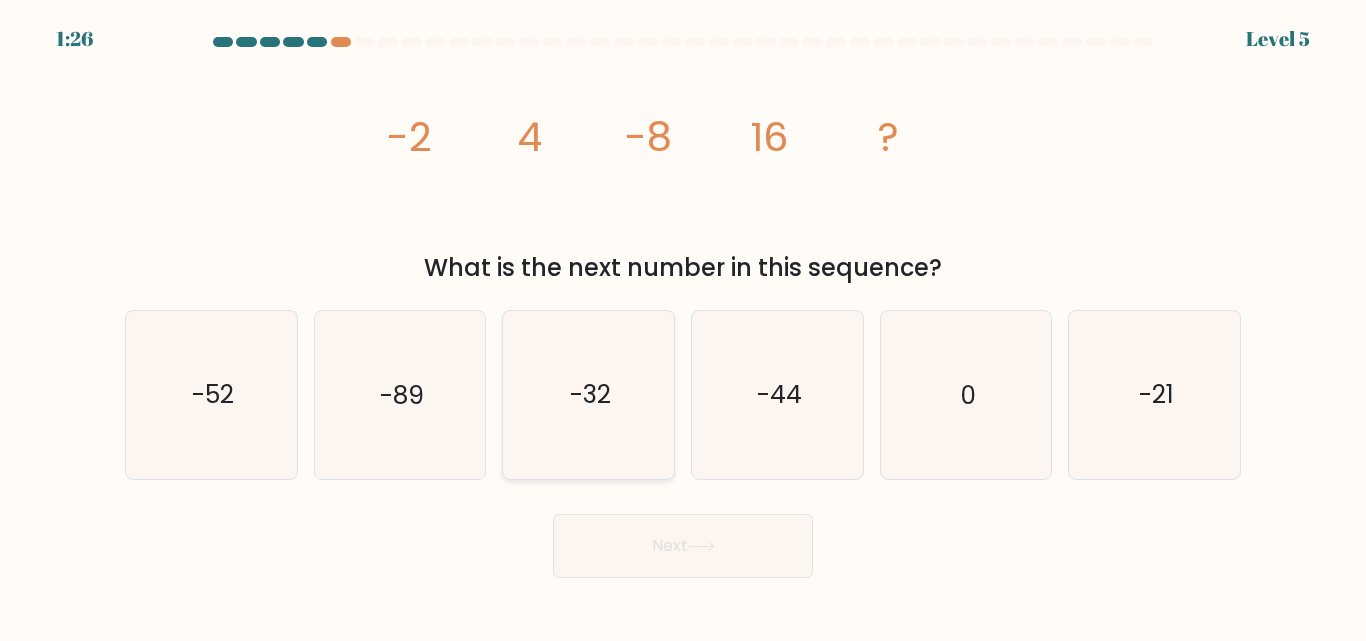 click on "-32" 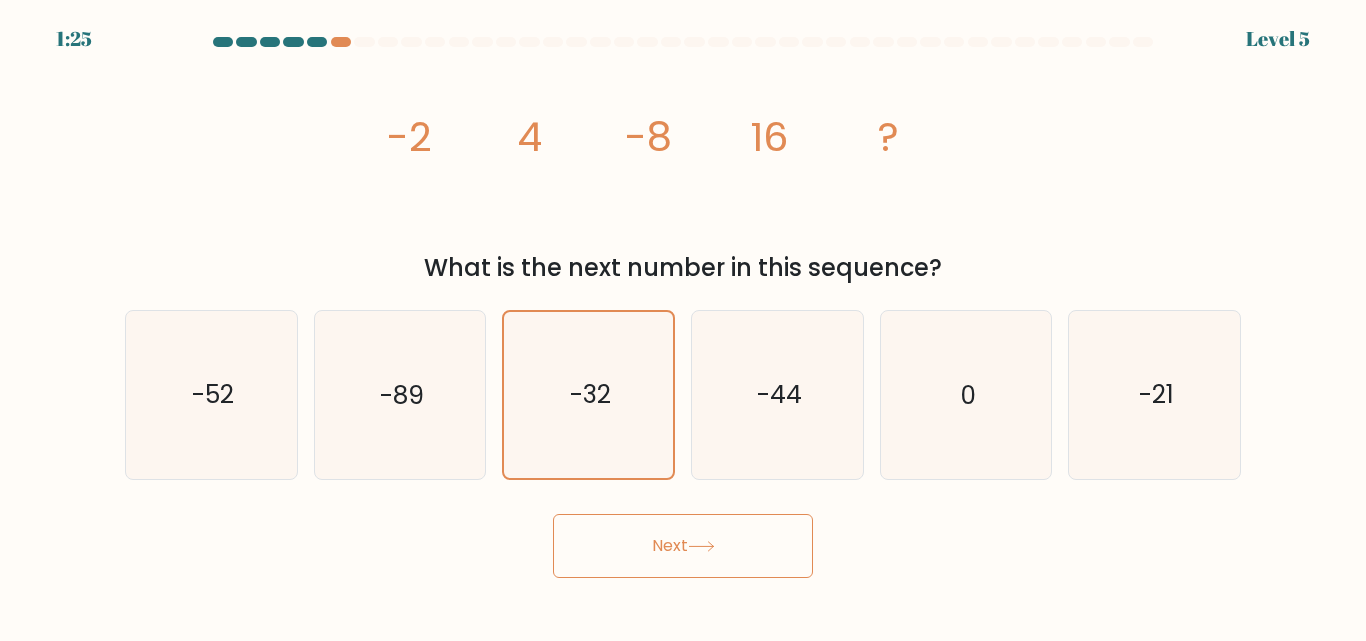 click on "Next" at bounding box center (683, 546) 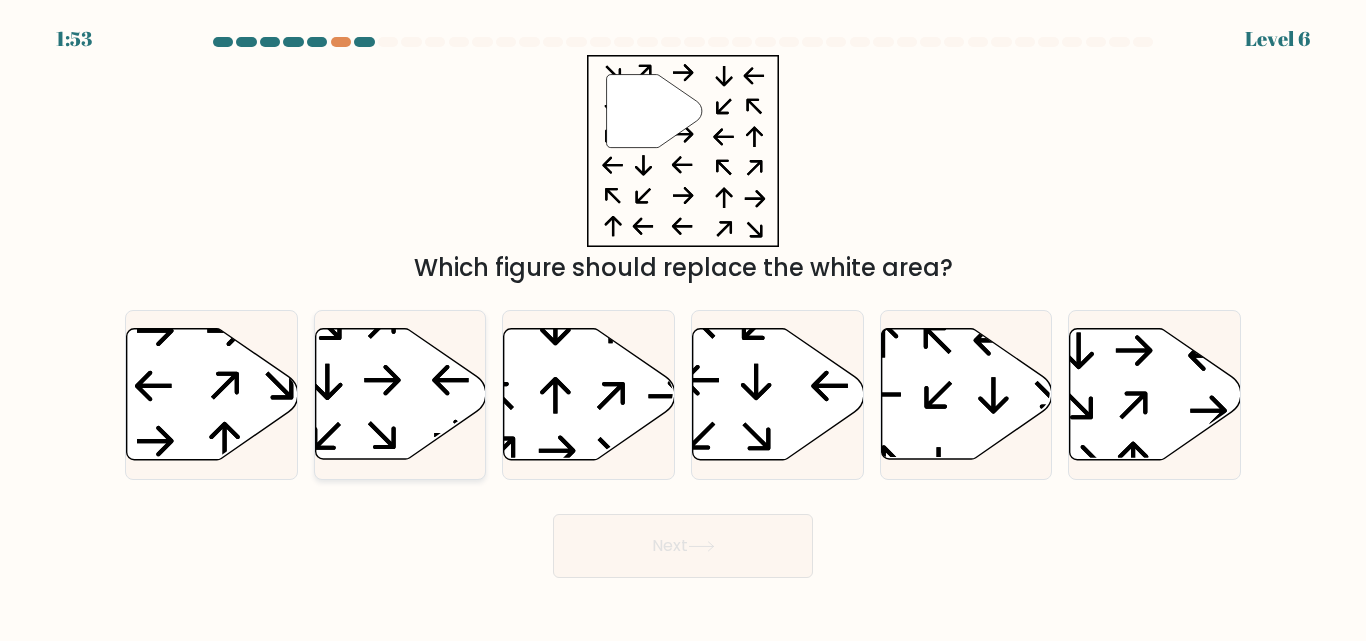 click 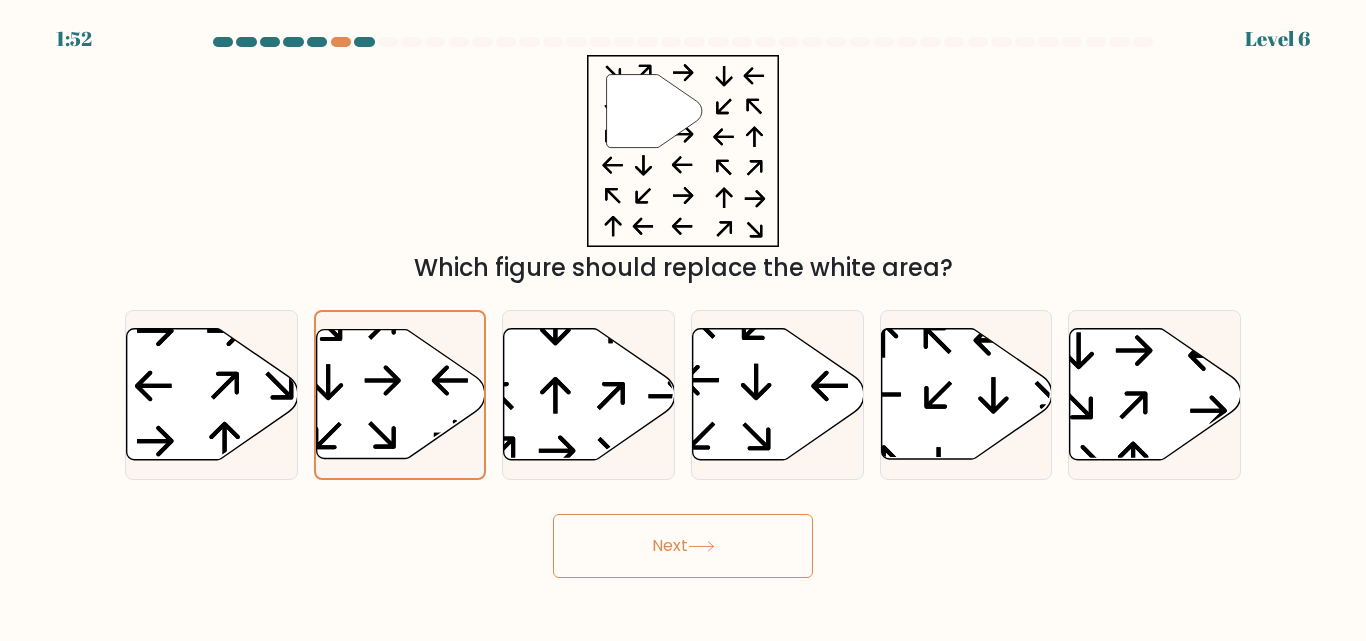 click on "Next" at bounding box center [683, 546] 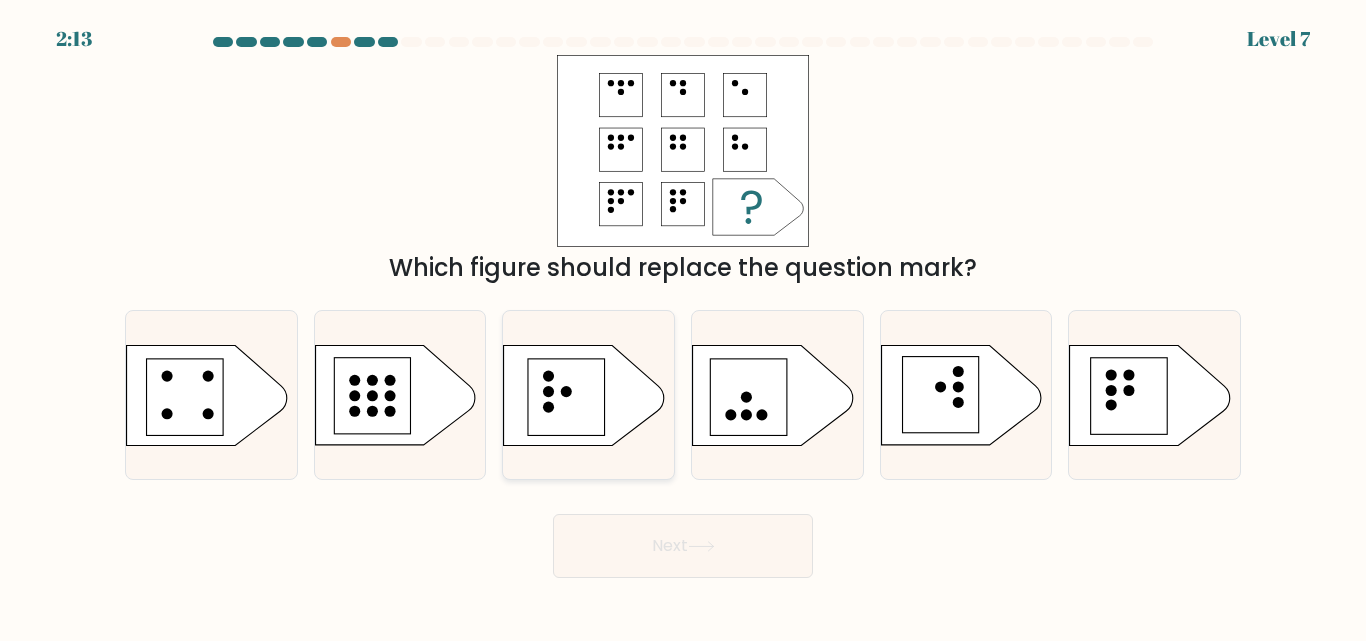 click 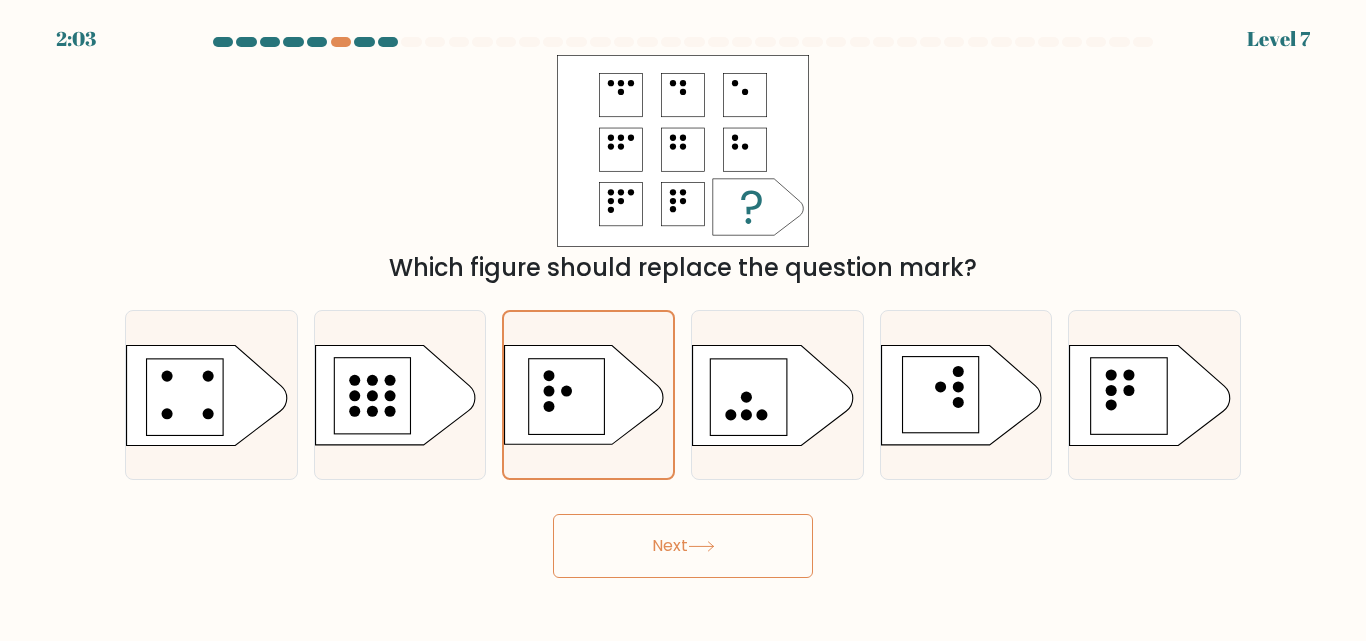 click on "Next" at bounding box center (683, 546) 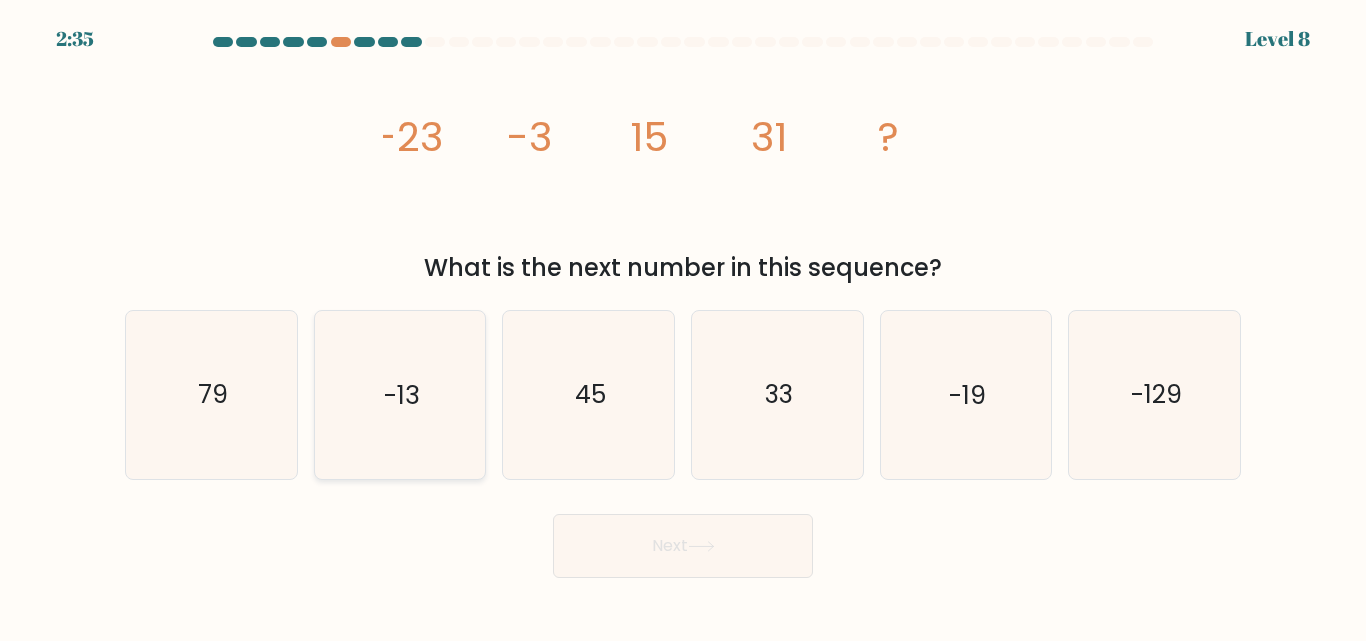 click on "-13" 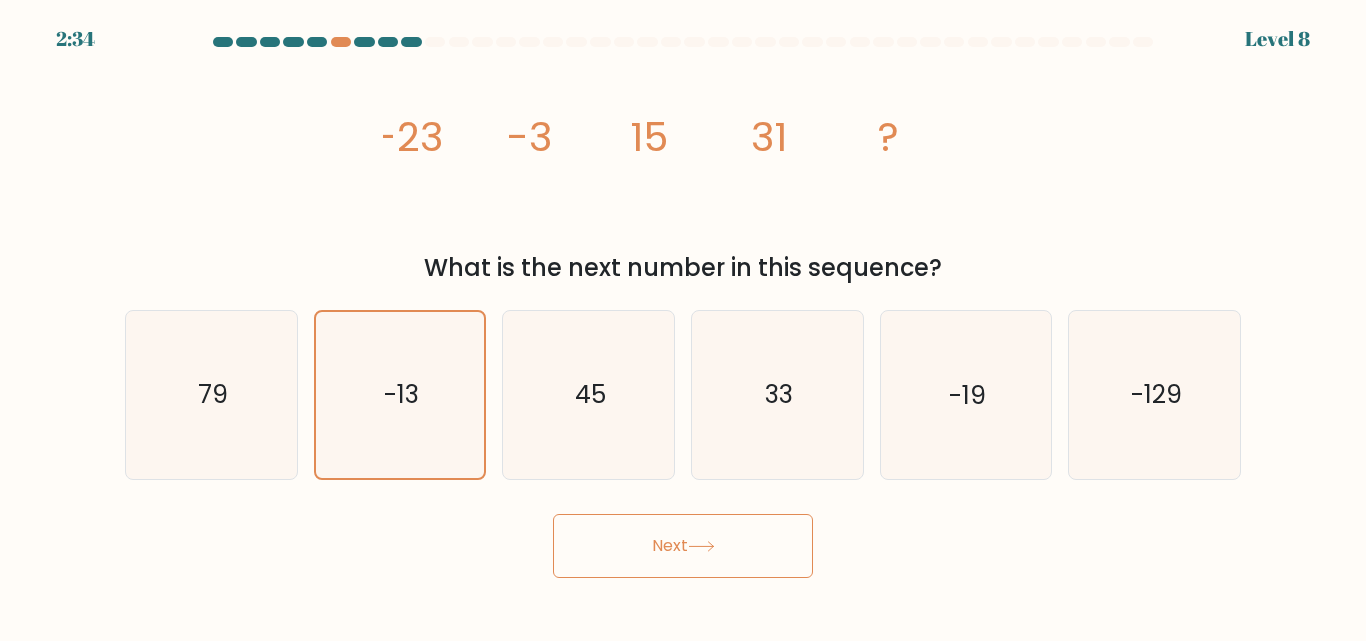 click 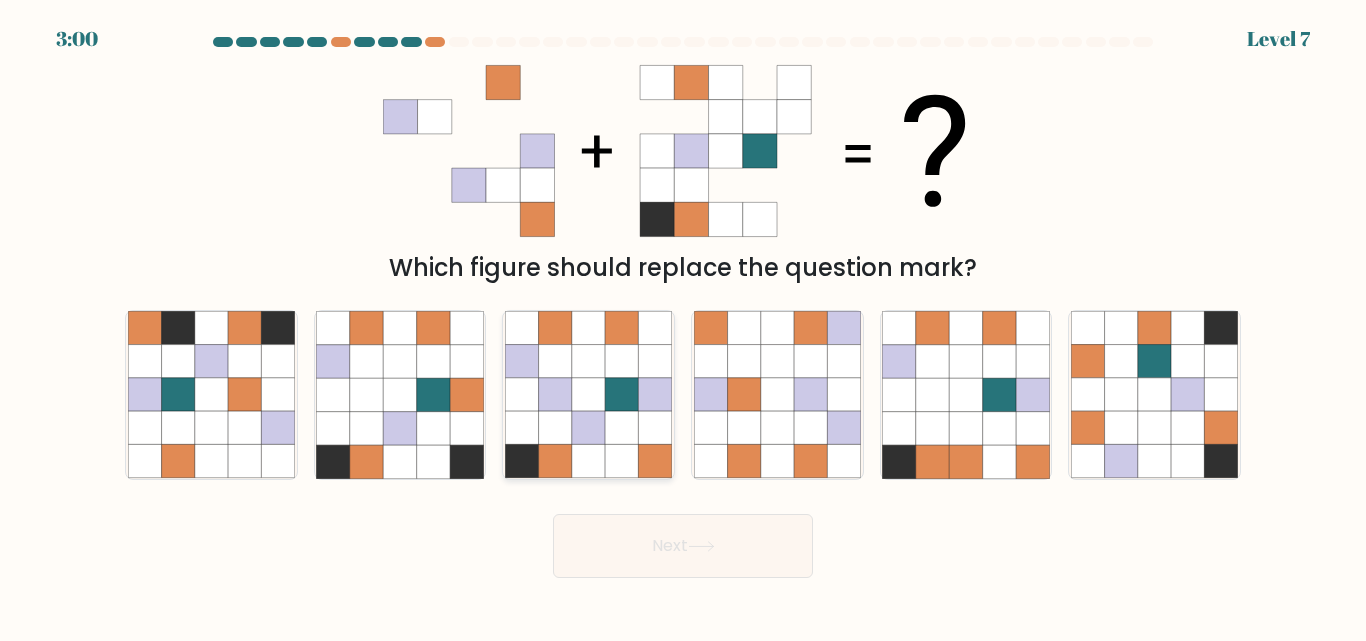 click 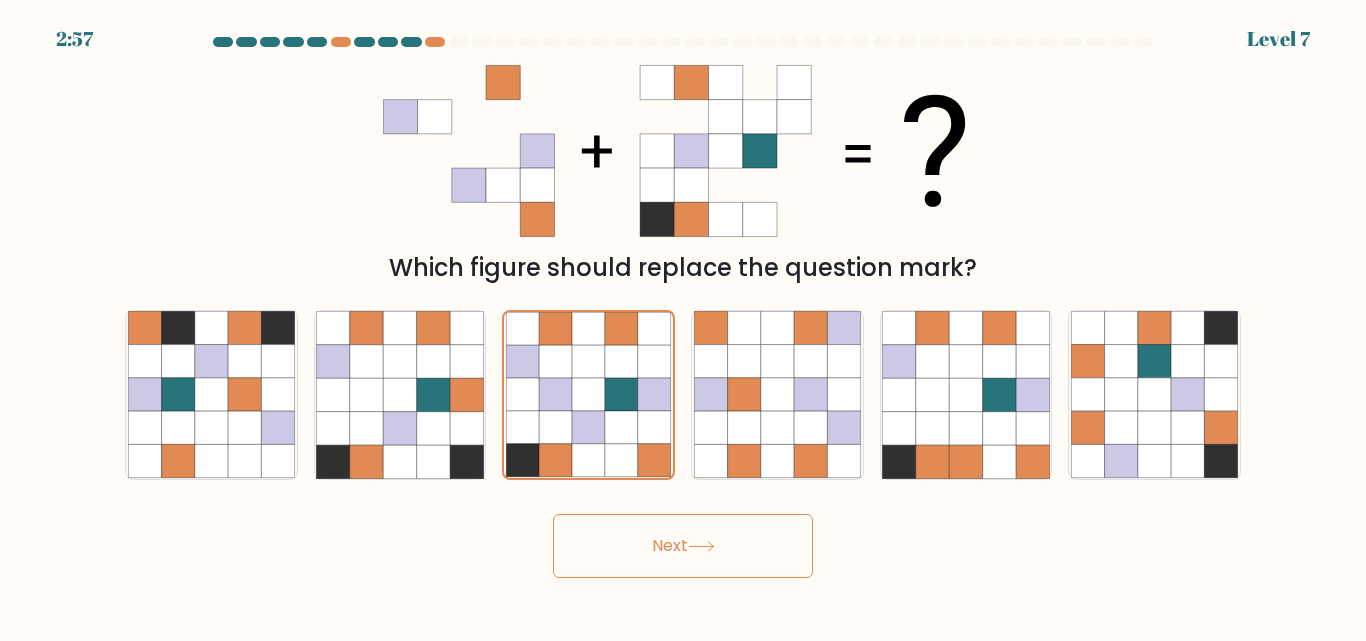 click 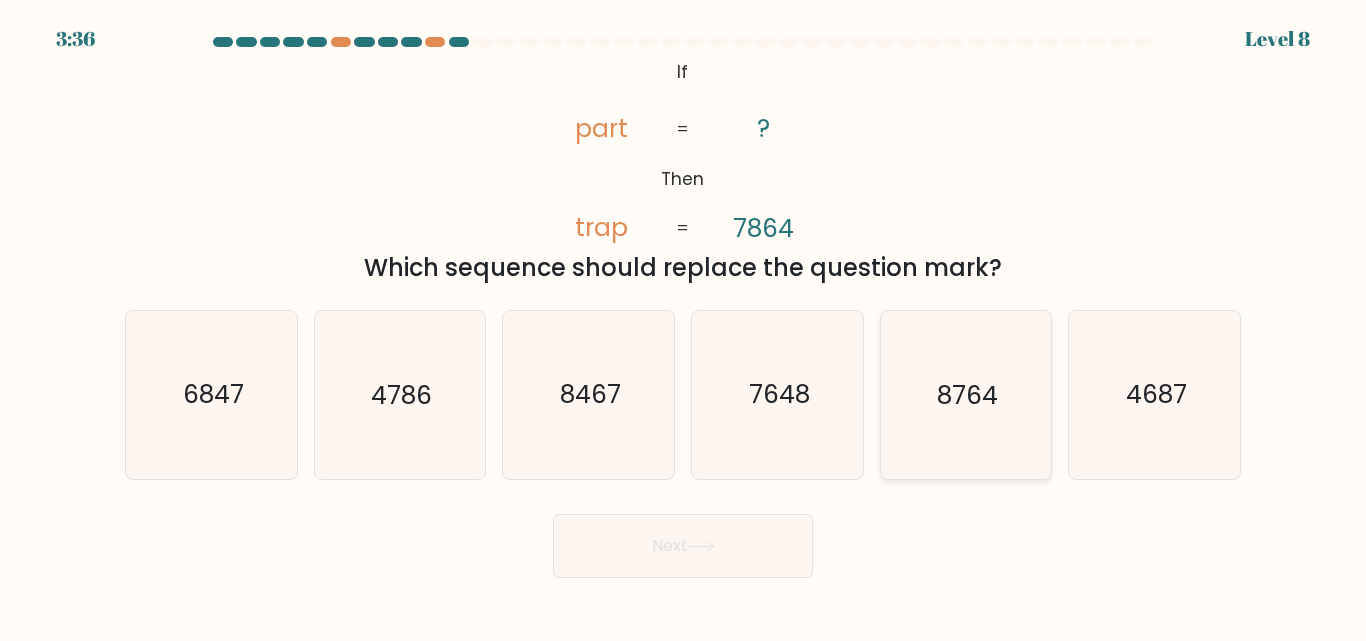 click on "8764" 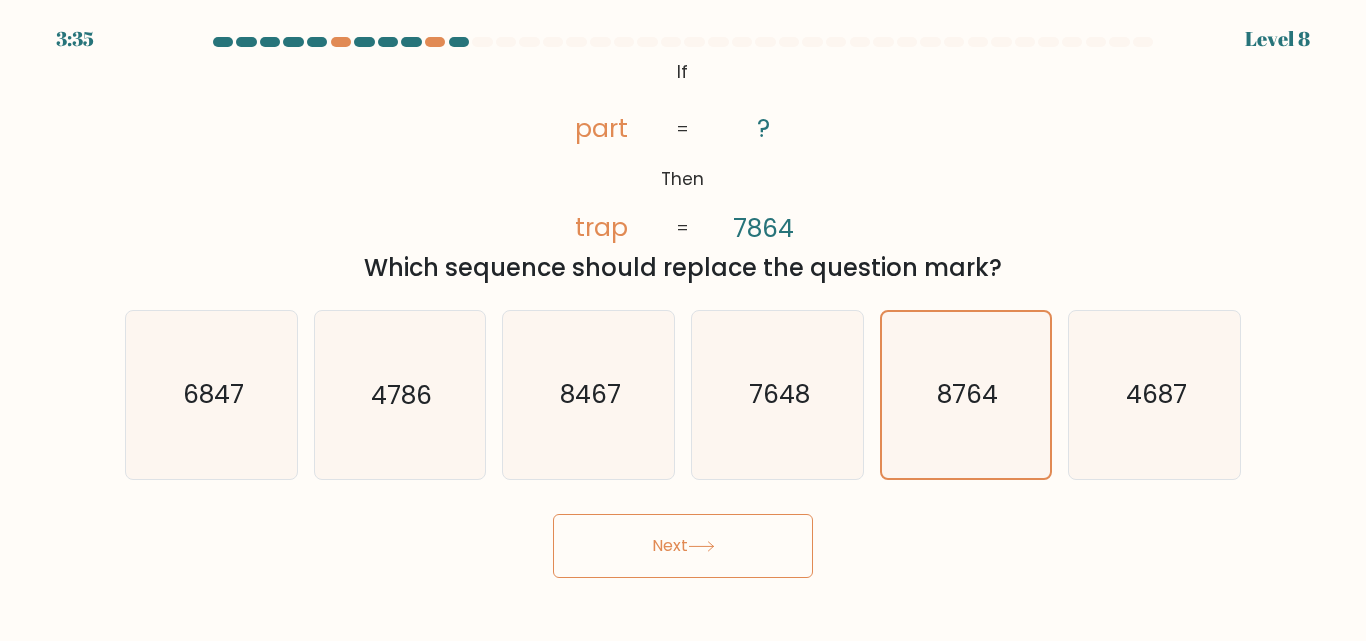 click on "Next" at bounding box center (683, 546) 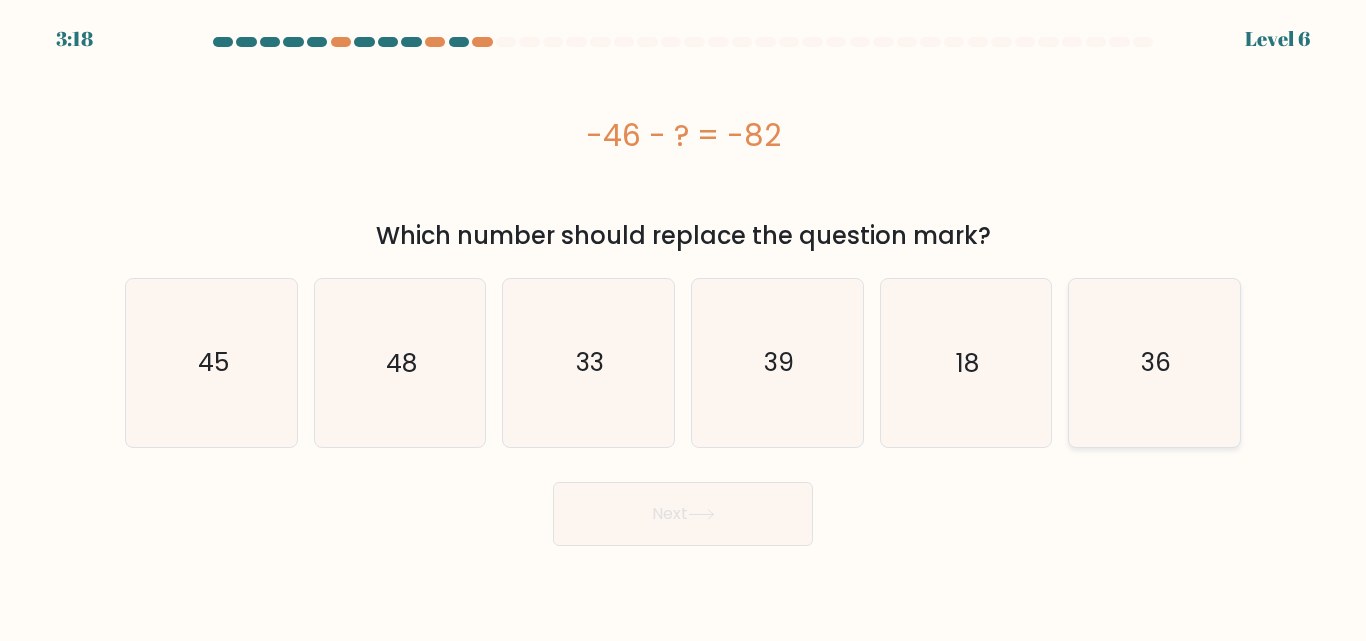 click on "36" 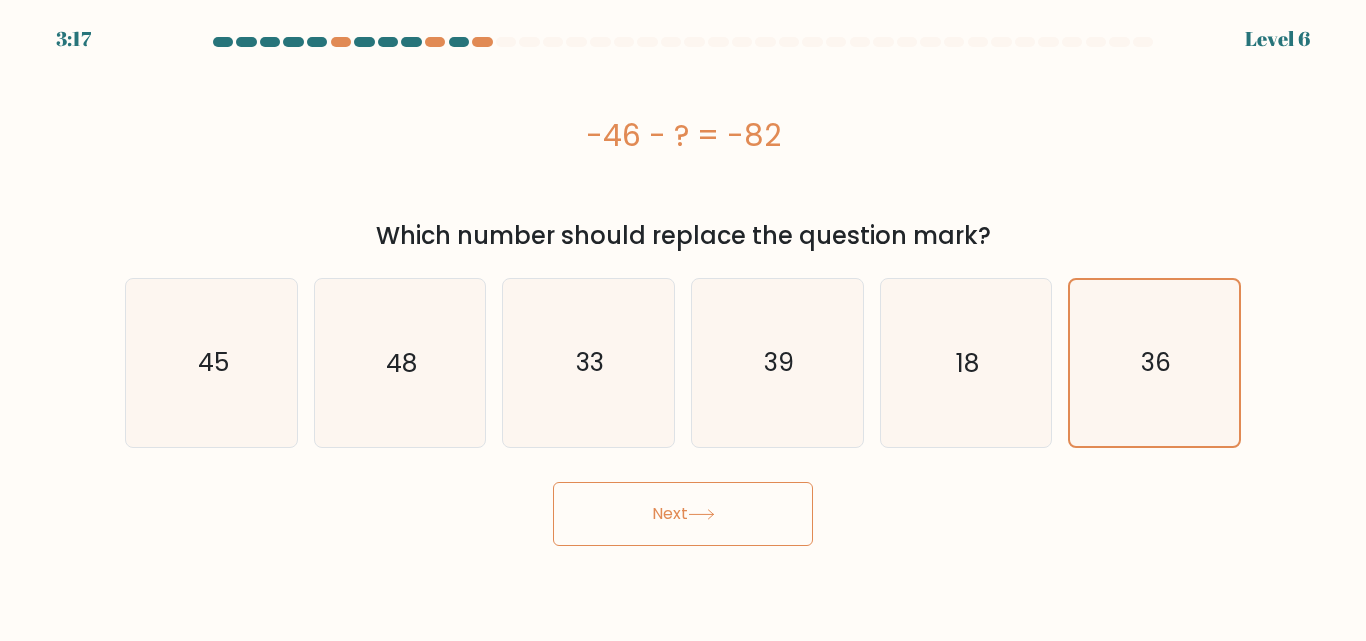 click on "Next" at bounding box center (683, 514) 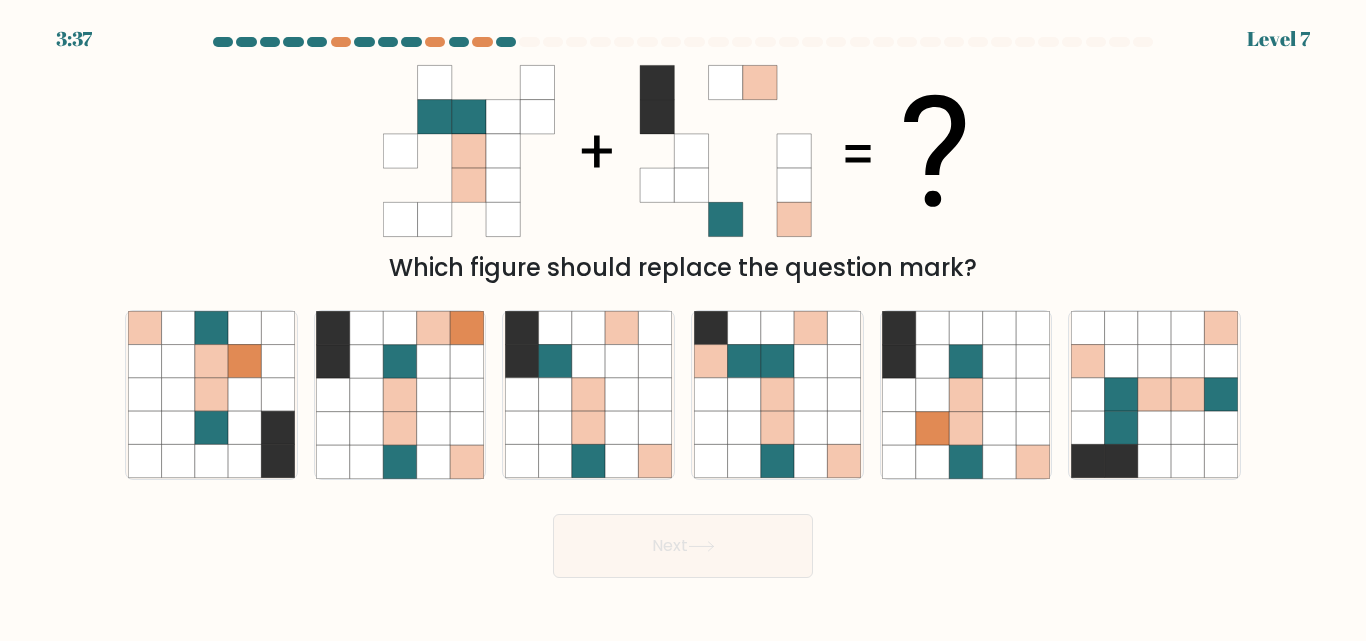 click at bounding box center [683, 307] 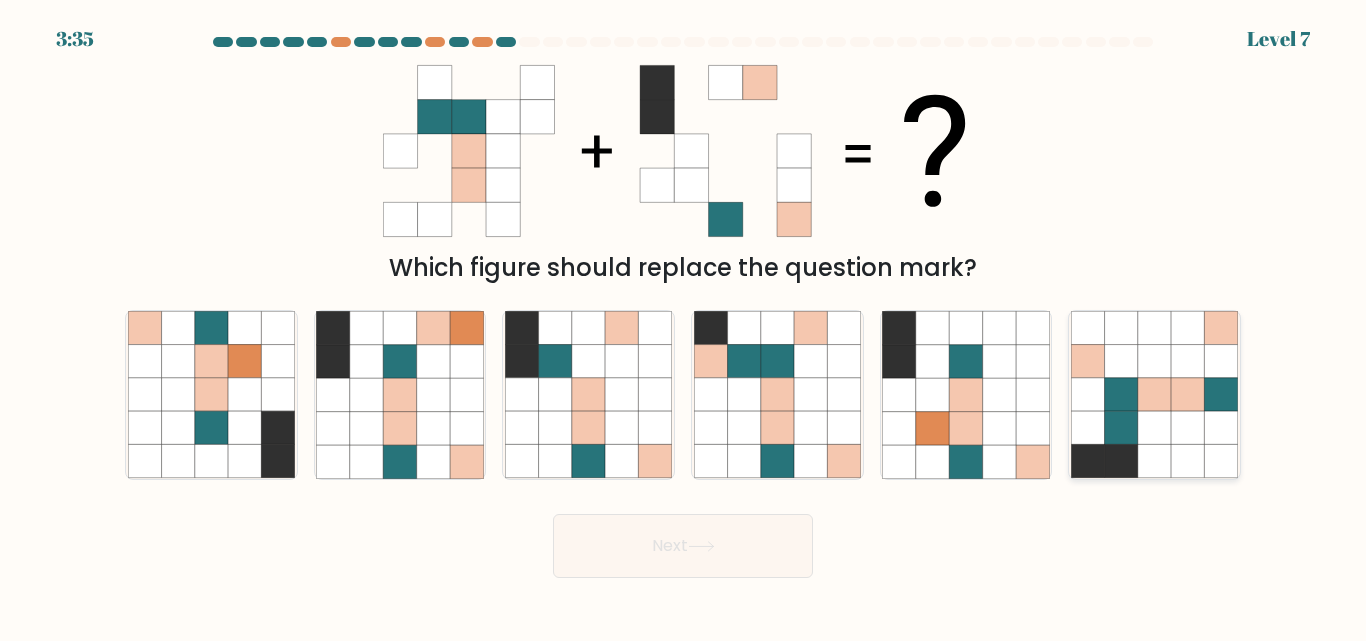 click 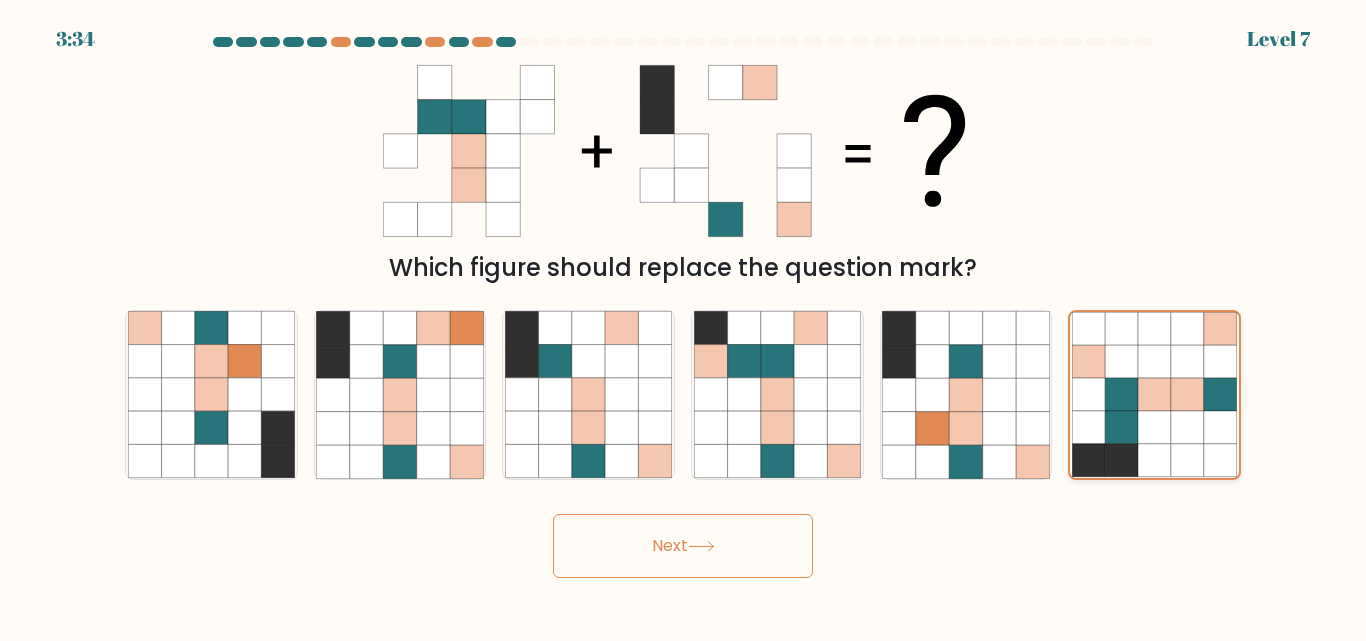 click 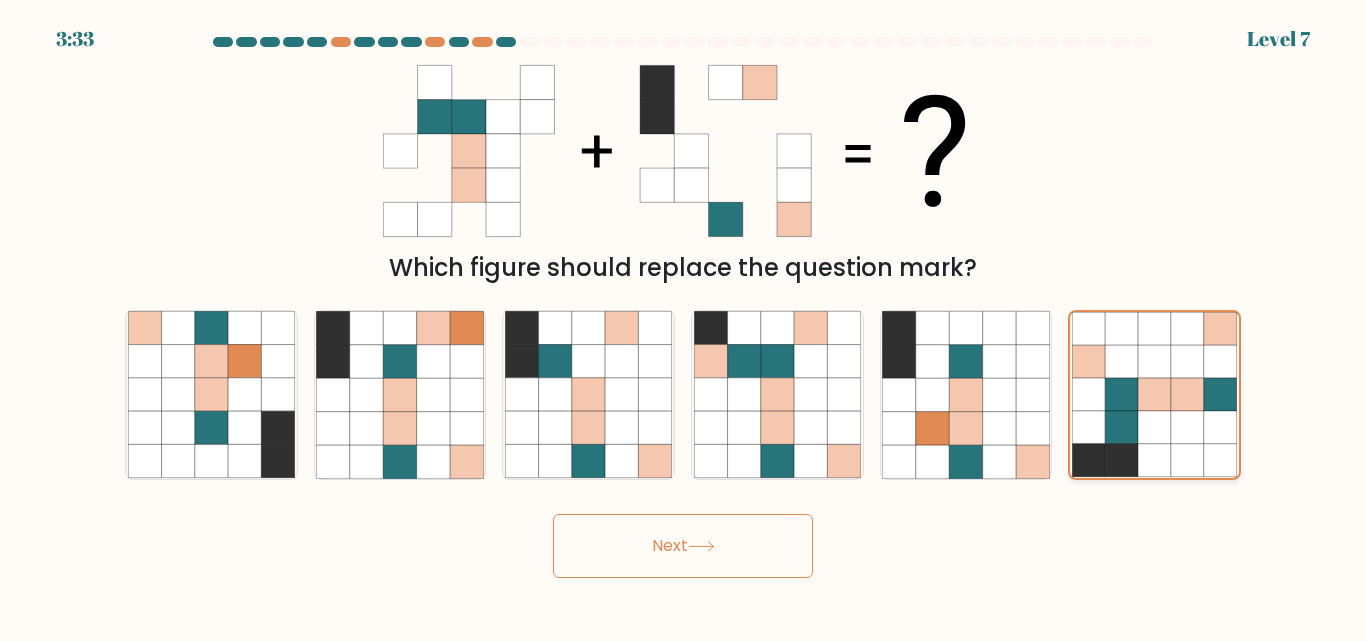 click 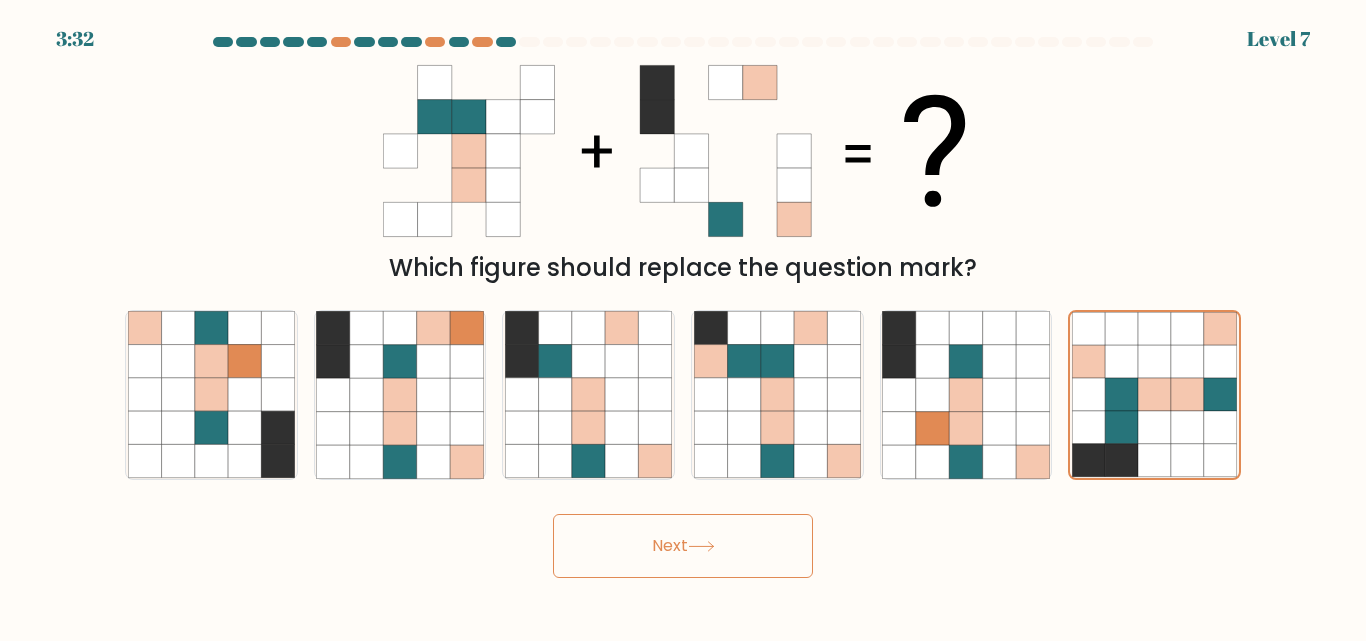 drag, startPoint x: 672, startPoint y: 535, endPoint x: 672, endPoint y: 523, distance: 12 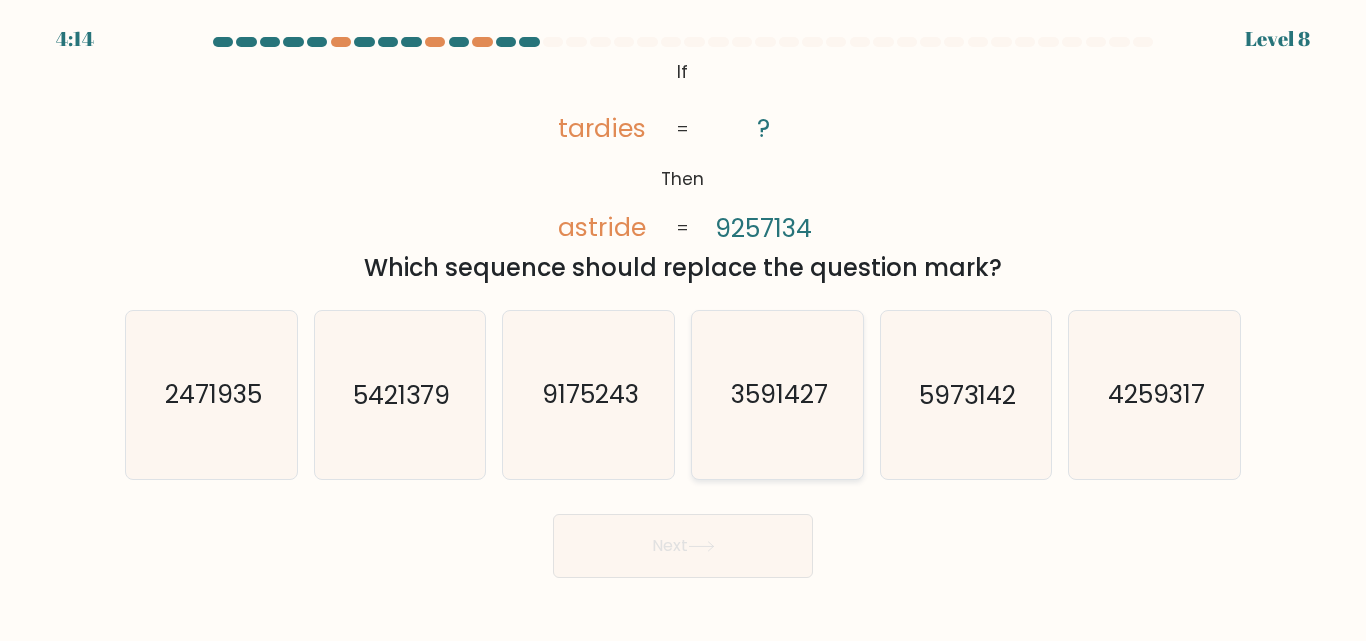 click on "3591427" 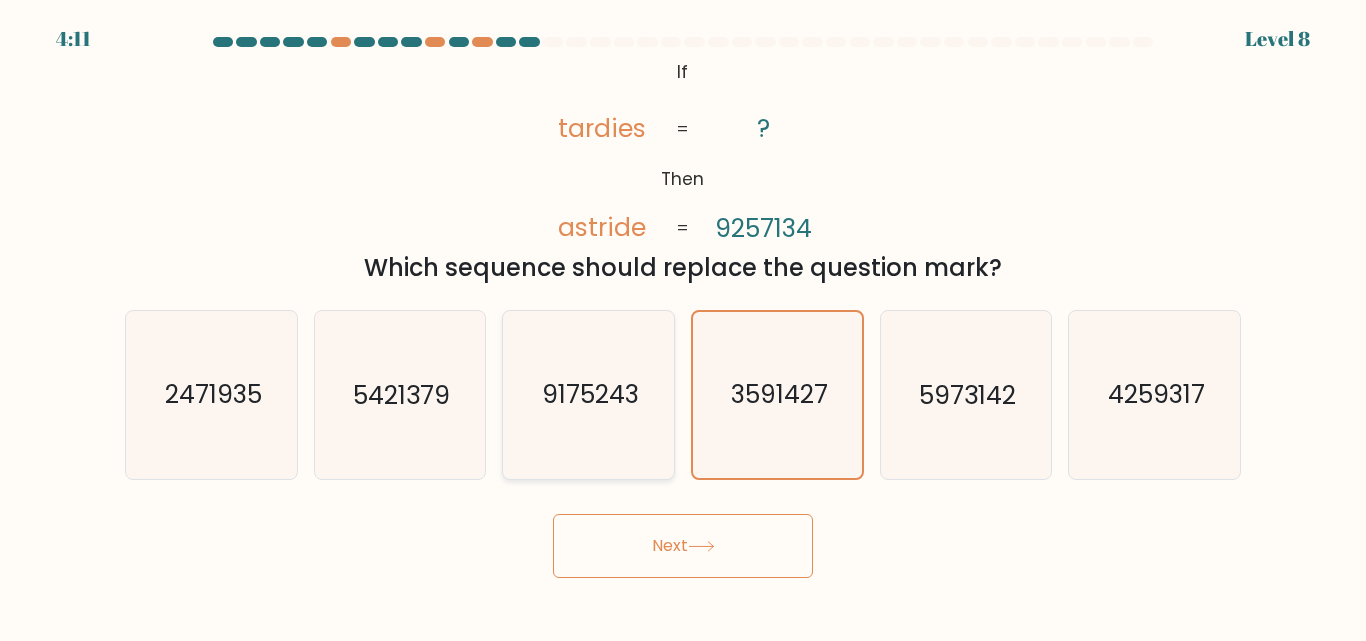 click on "9175243" 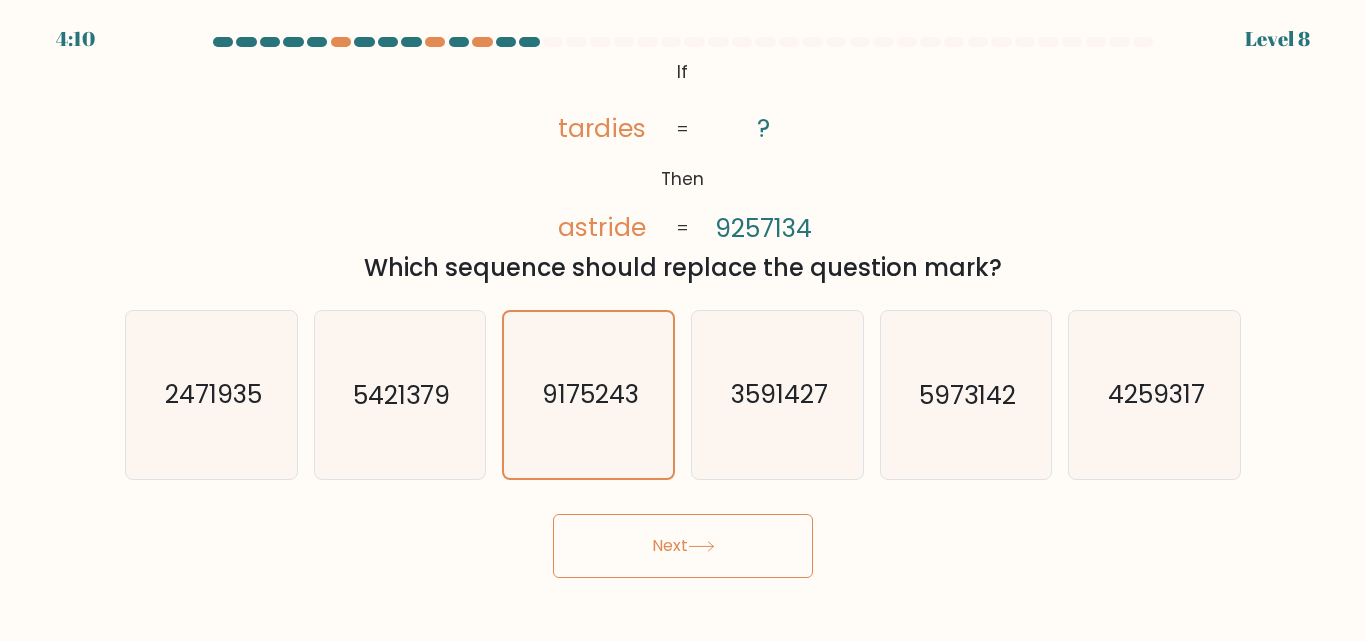 click on "Next" at bounding box center (683, 546) 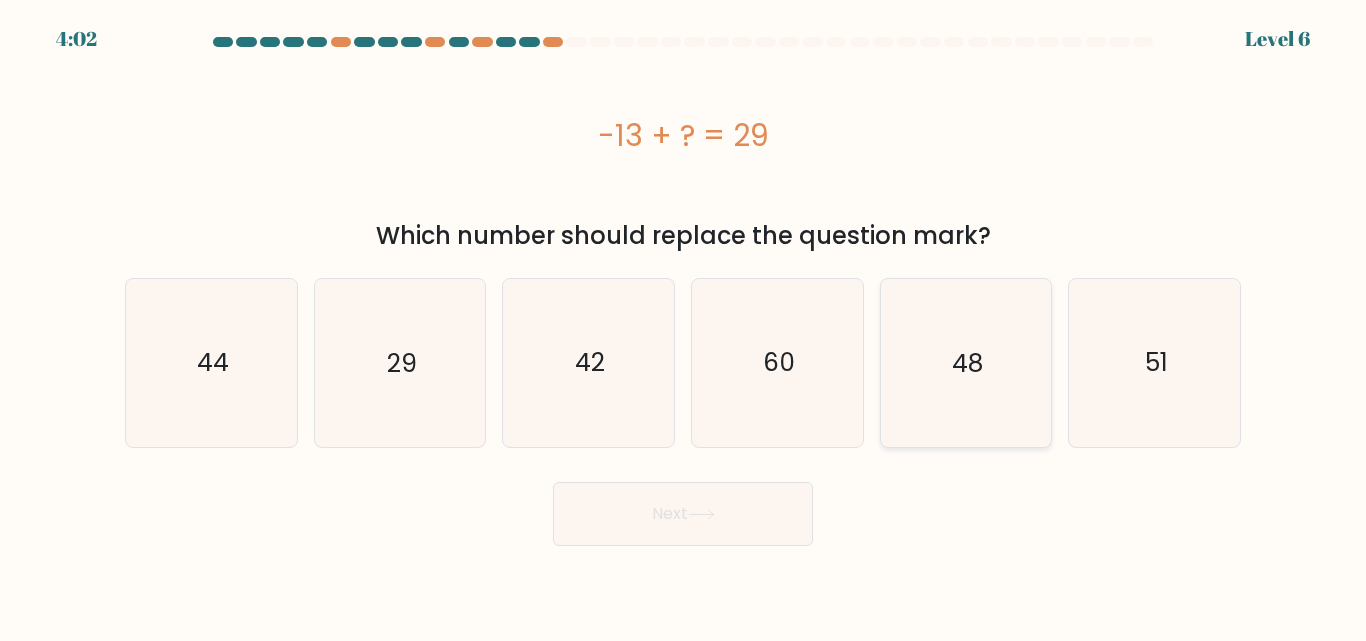 click on "48" 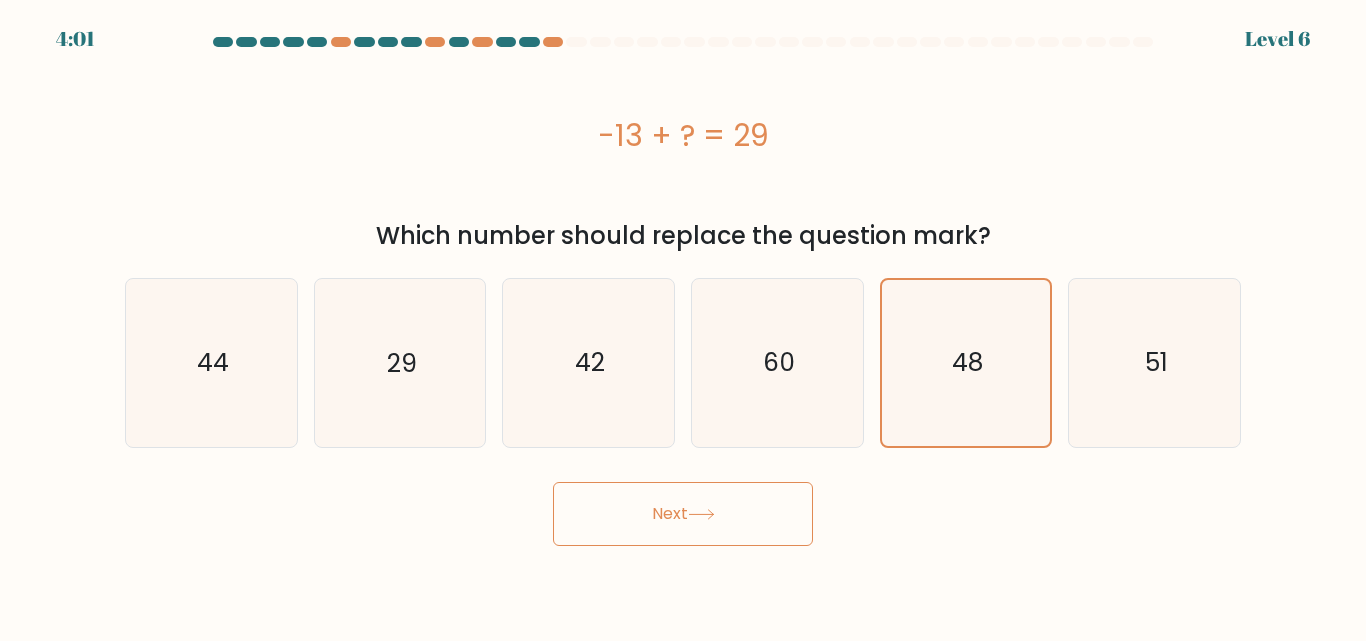 click 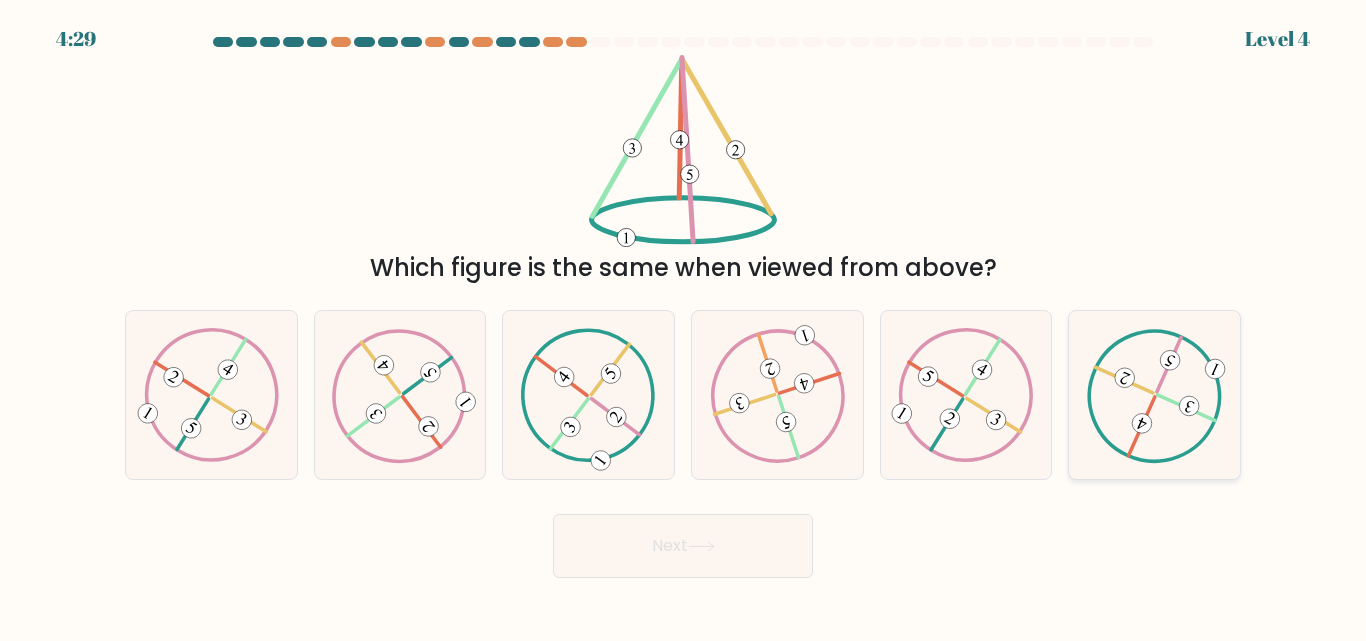 click 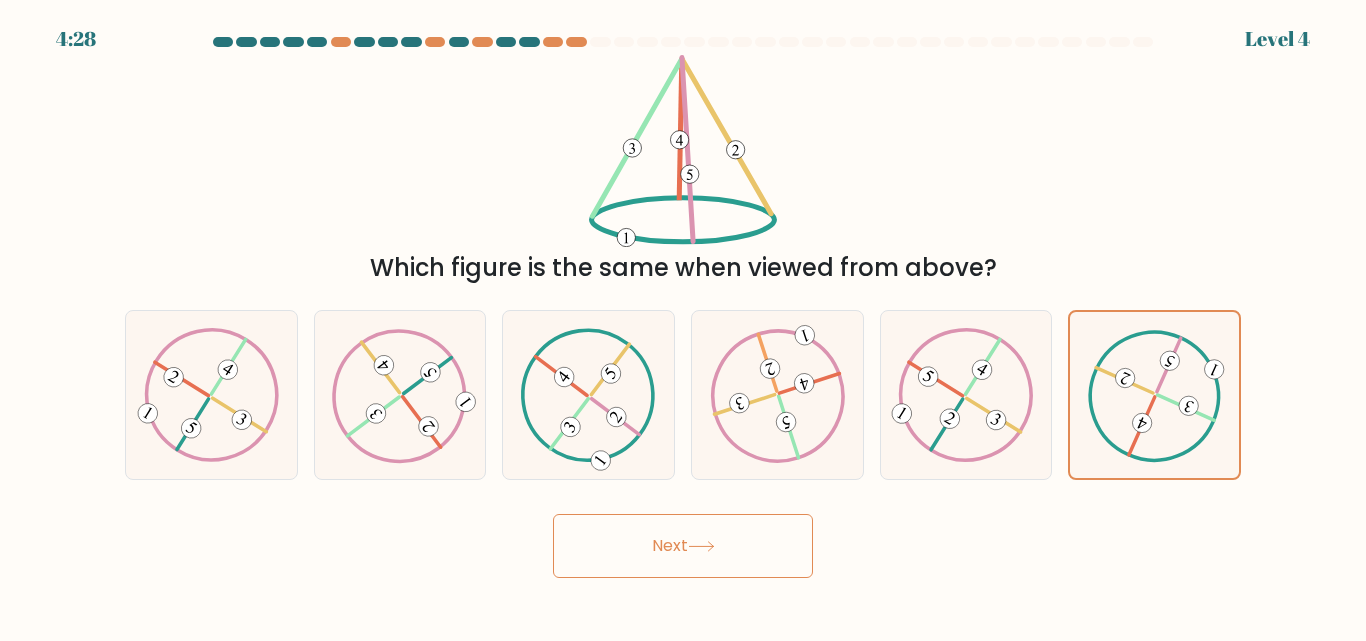 click on "Next" at bounding box center [683, 546] 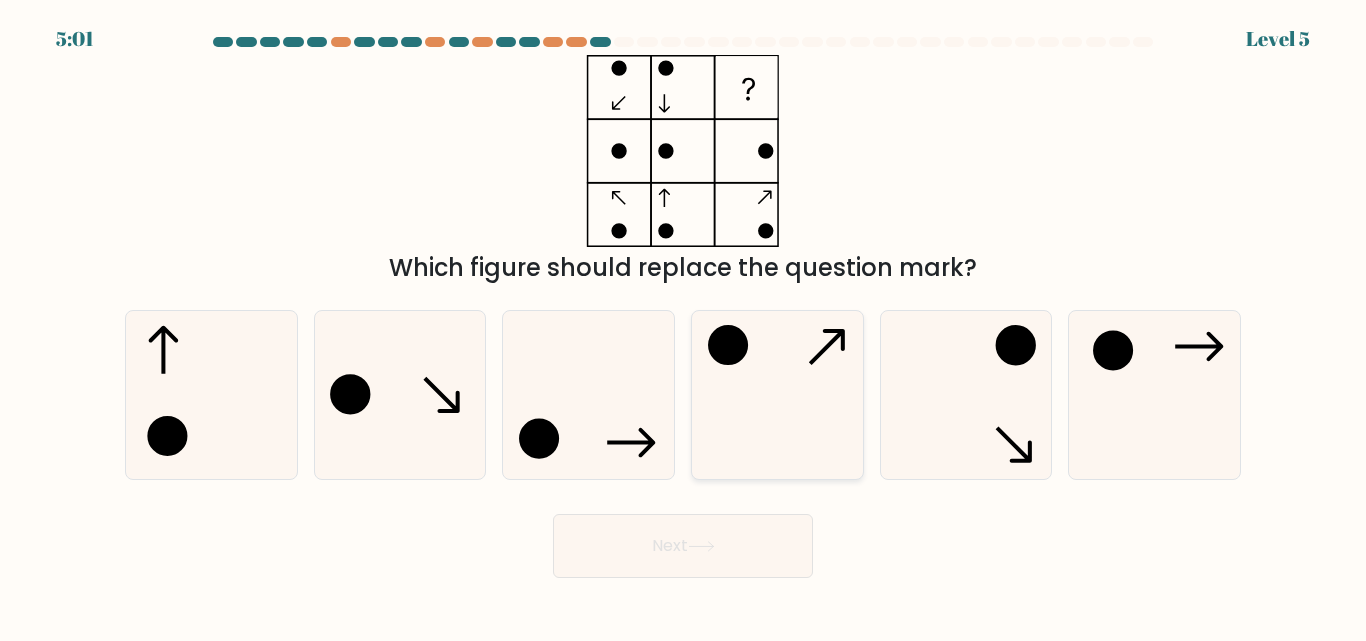 click 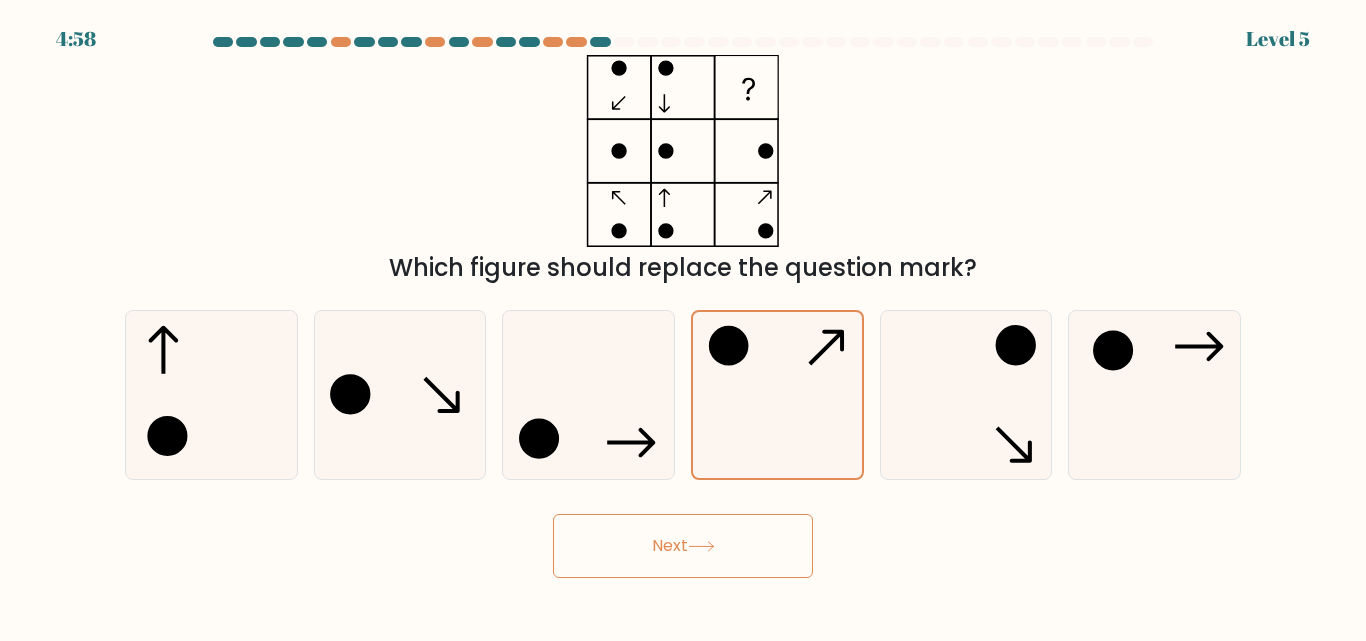 click on "Next" at bounding box center (683, 546) 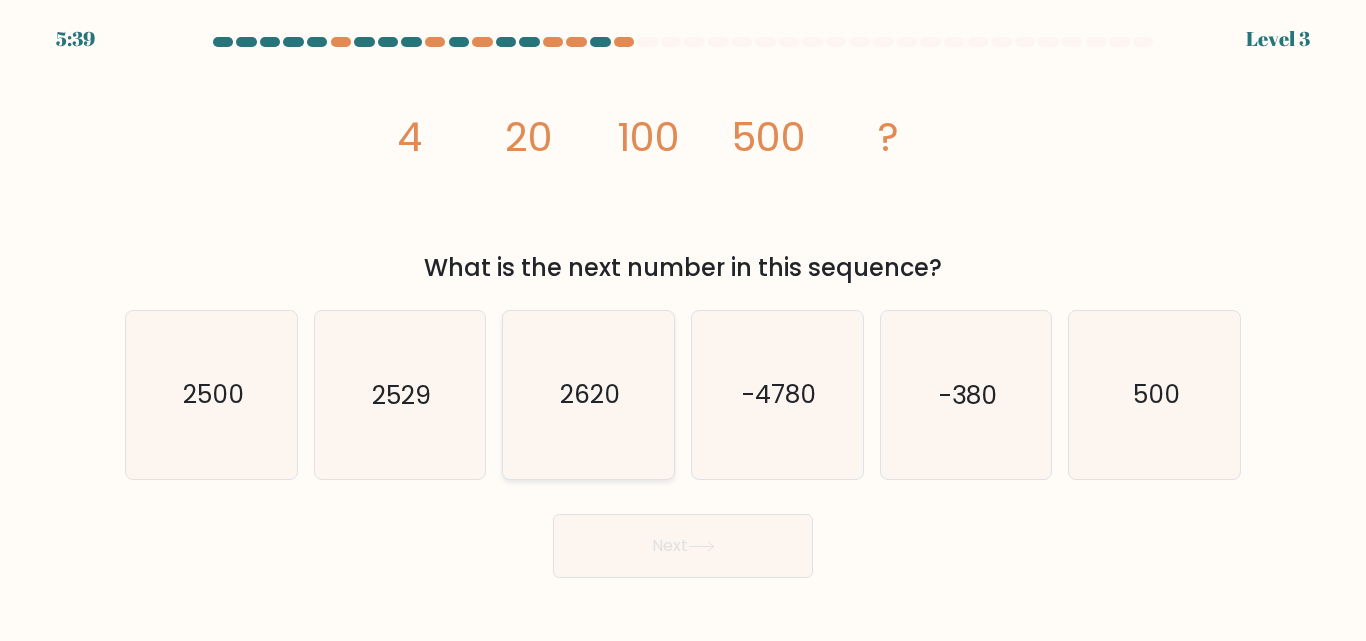 click on "2620" 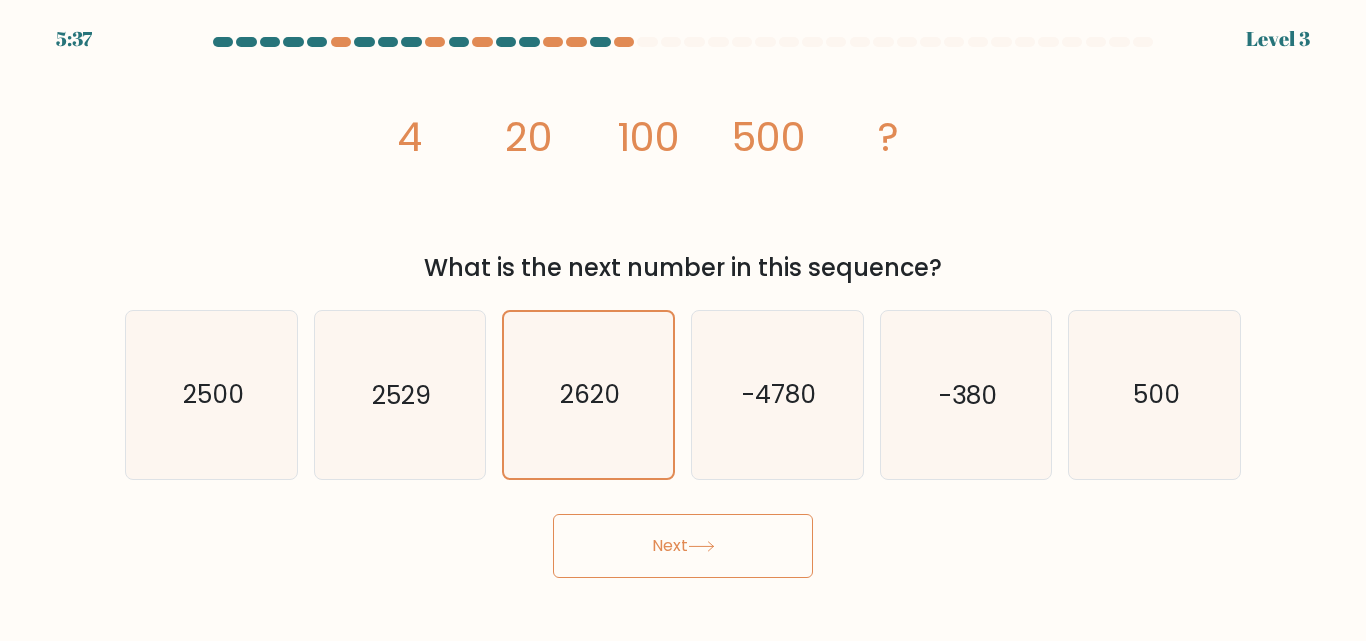 click on "Next" at bounding box center [683, 546] 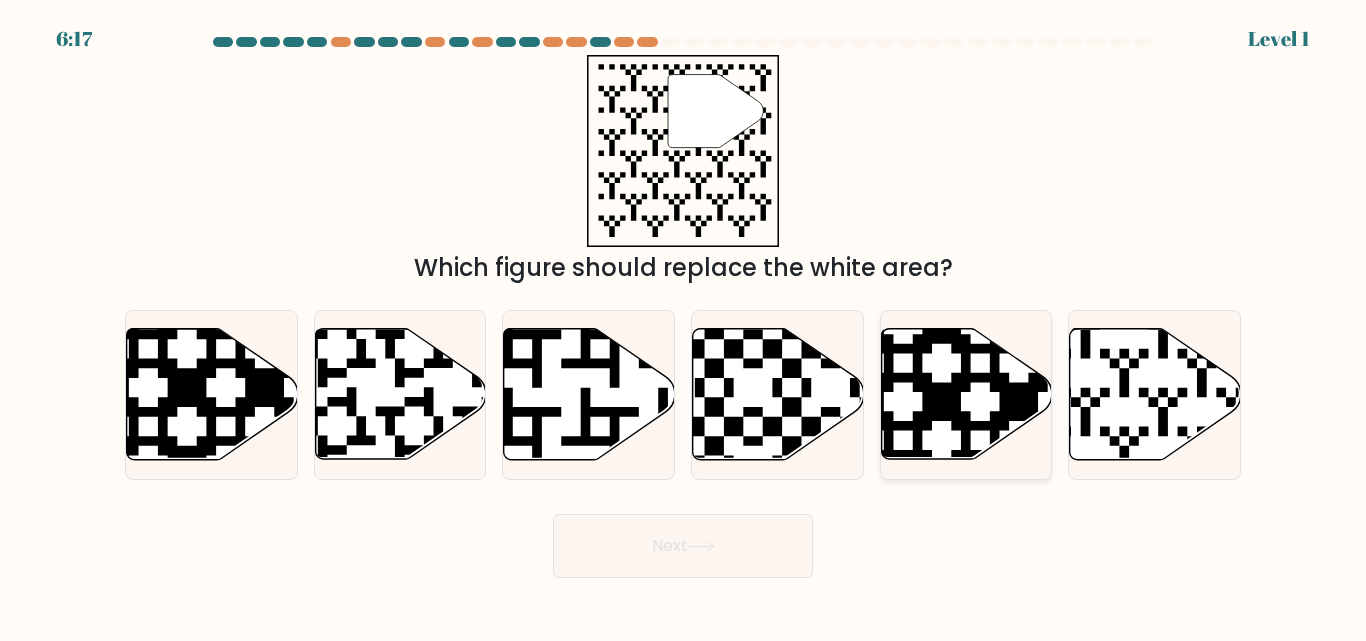 drag, startPoint x: 918, startPoint y: 420, endPoint x: 904, endPoint y: 414, distance: 15.231546 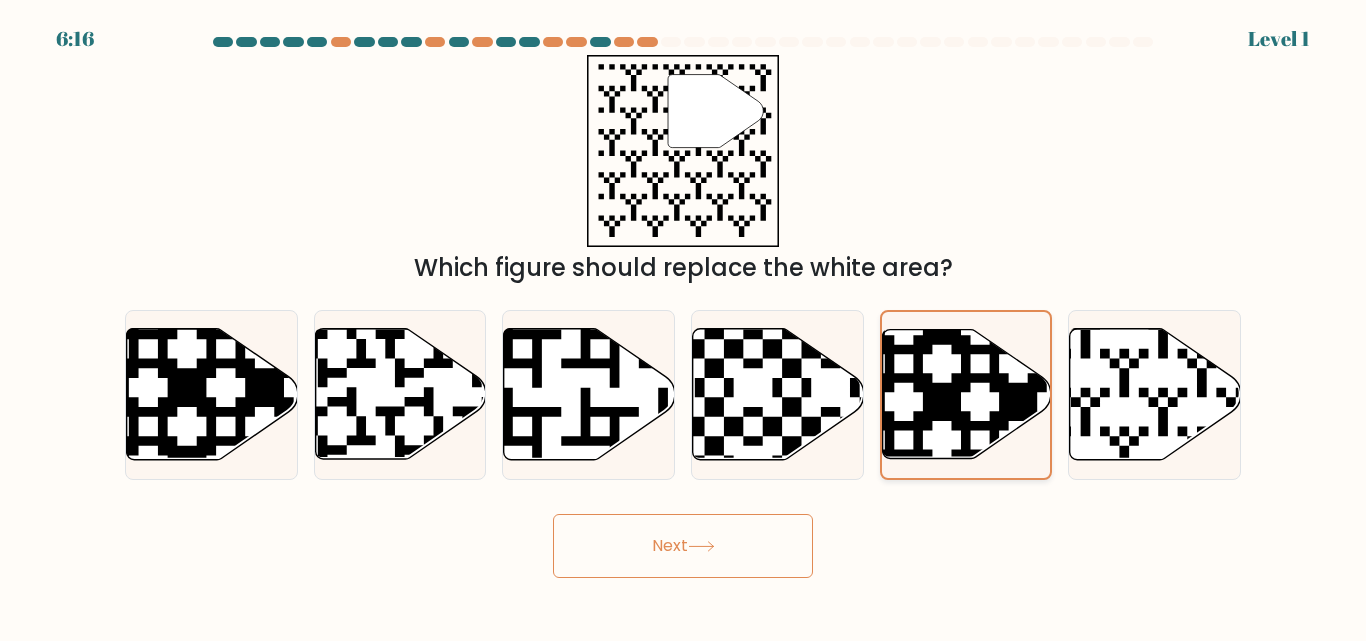 drag, startPoint x: 727, startPoint y: 405, endPoint x: 883, endPoint y: 387, distance: 157.03503 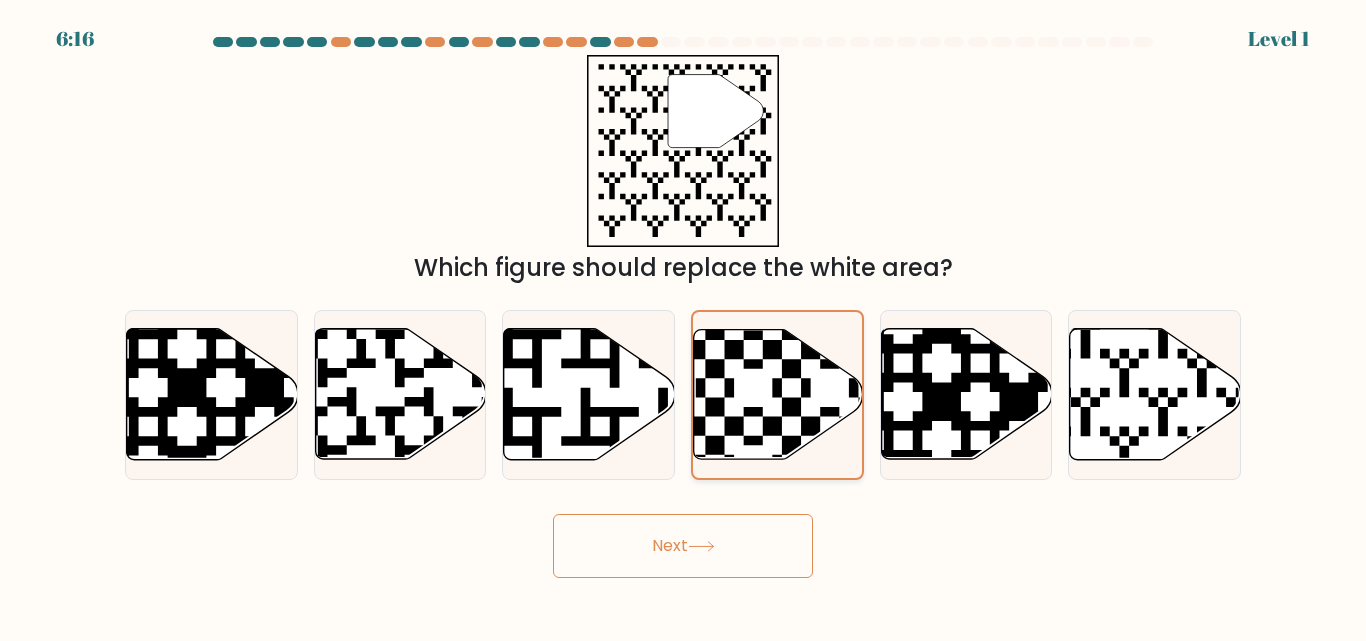 drag, startPoint x: 834, startPoint y: 407, endPoint x: 732, endPoint y: 439, distance: 106.901825 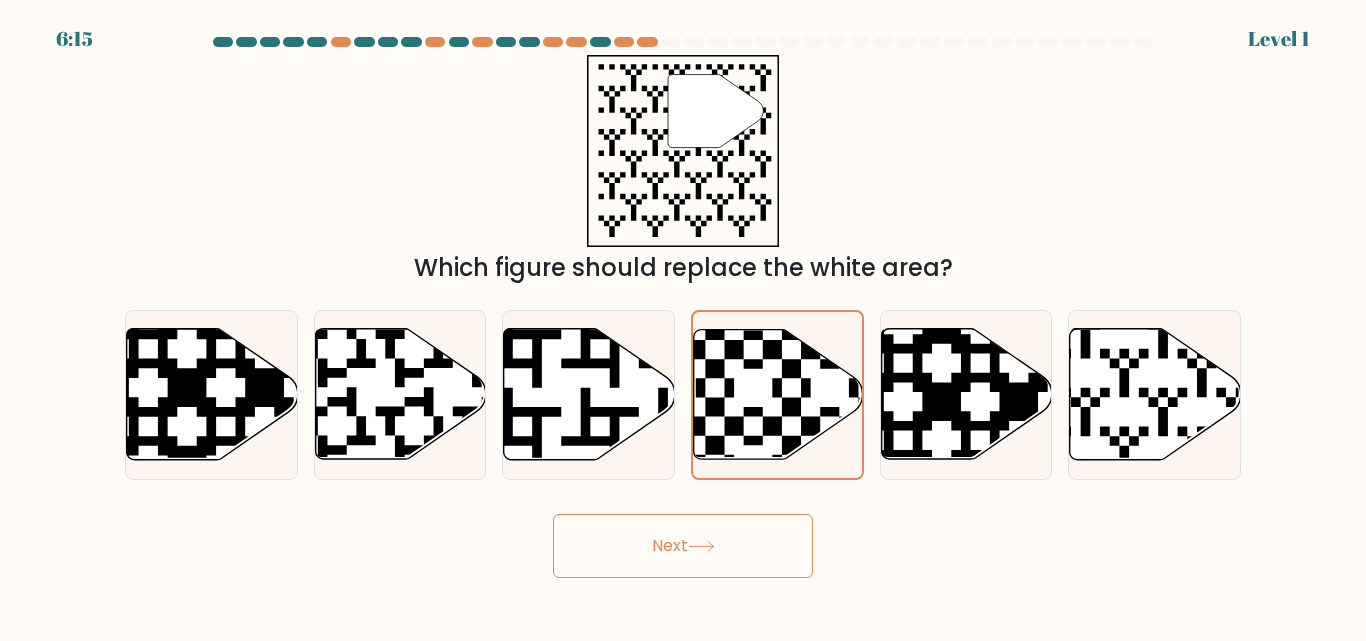 drag, startPoint x: 688, startPoint y: 590, endPoint x: 719, endPoint y: 577, distance: 33.61547 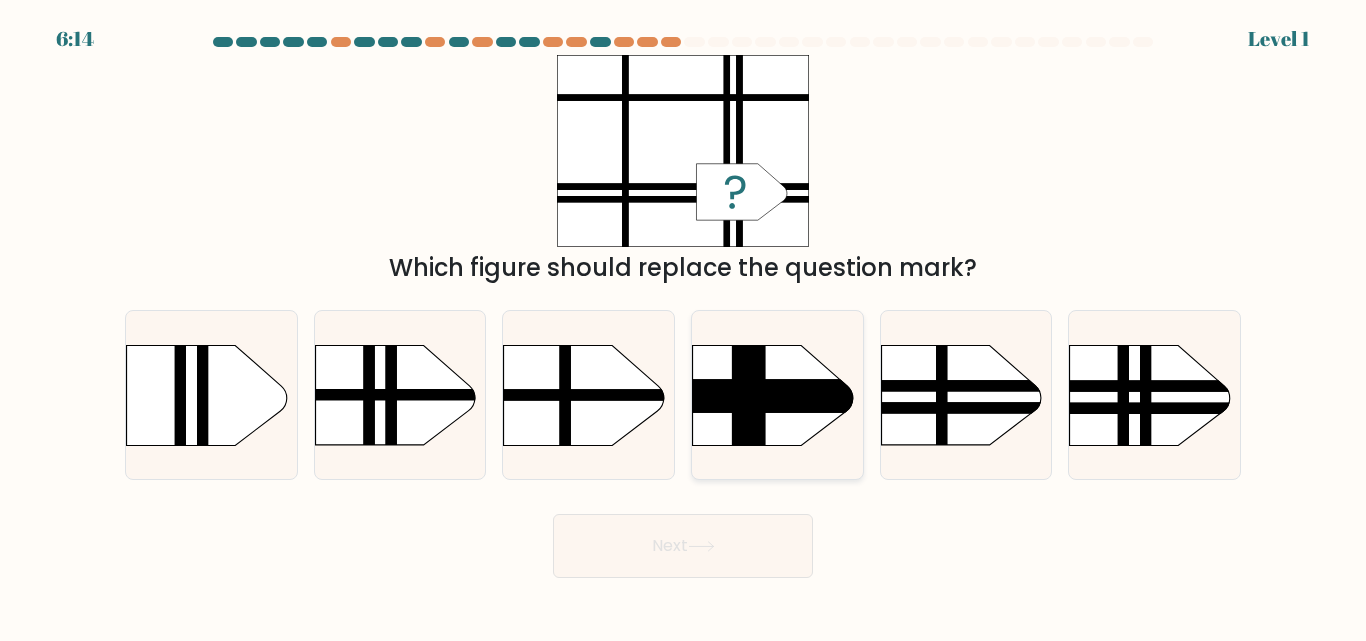 click 